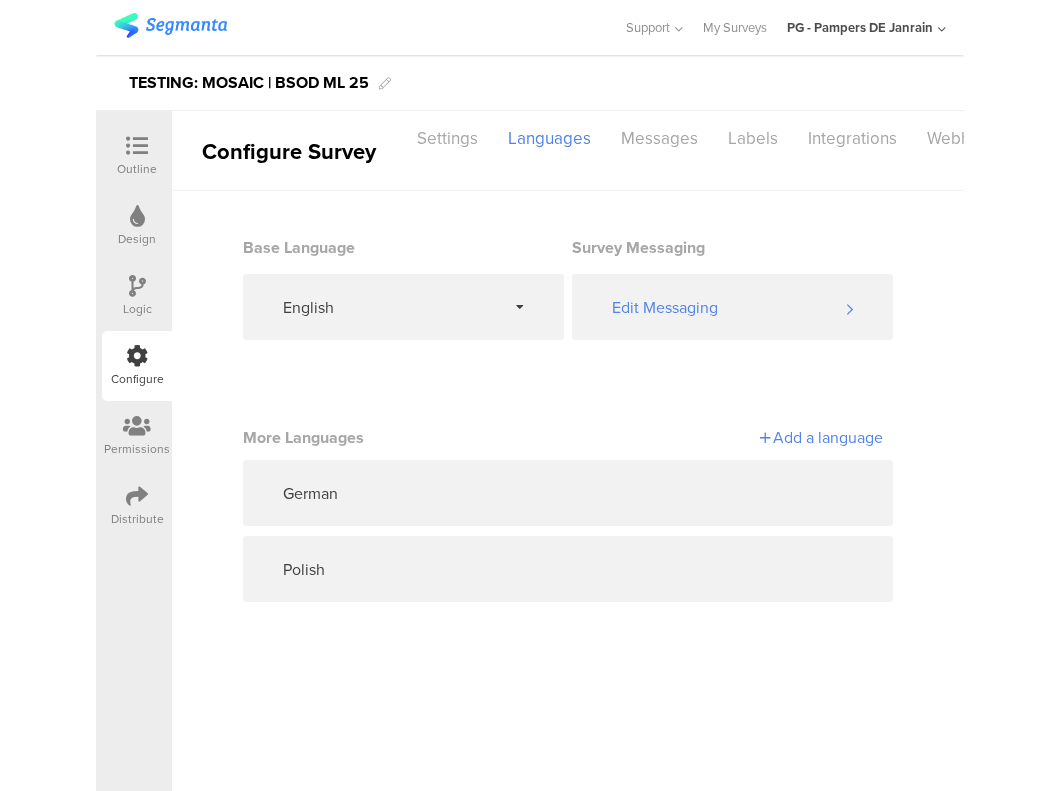 scroll, scrollTop: 0, scrollLeft: 0, axis: both 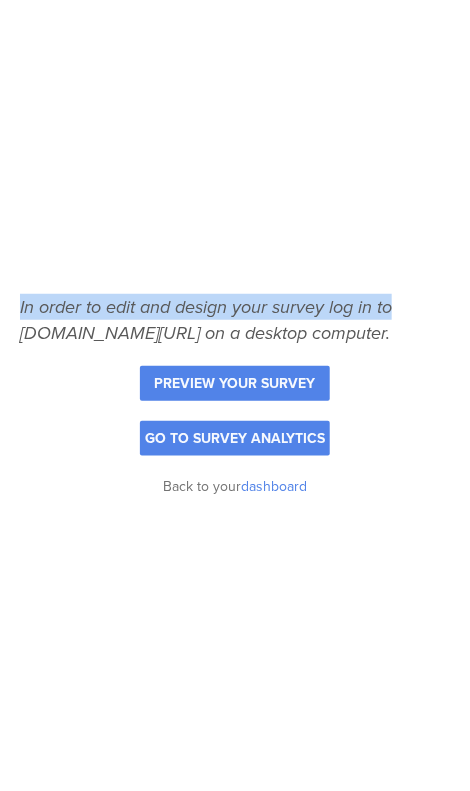 drag, startPoint x: 469, startPoint y: 53, endPoint x: 484, endPoint y: 54, distance: 15.033297 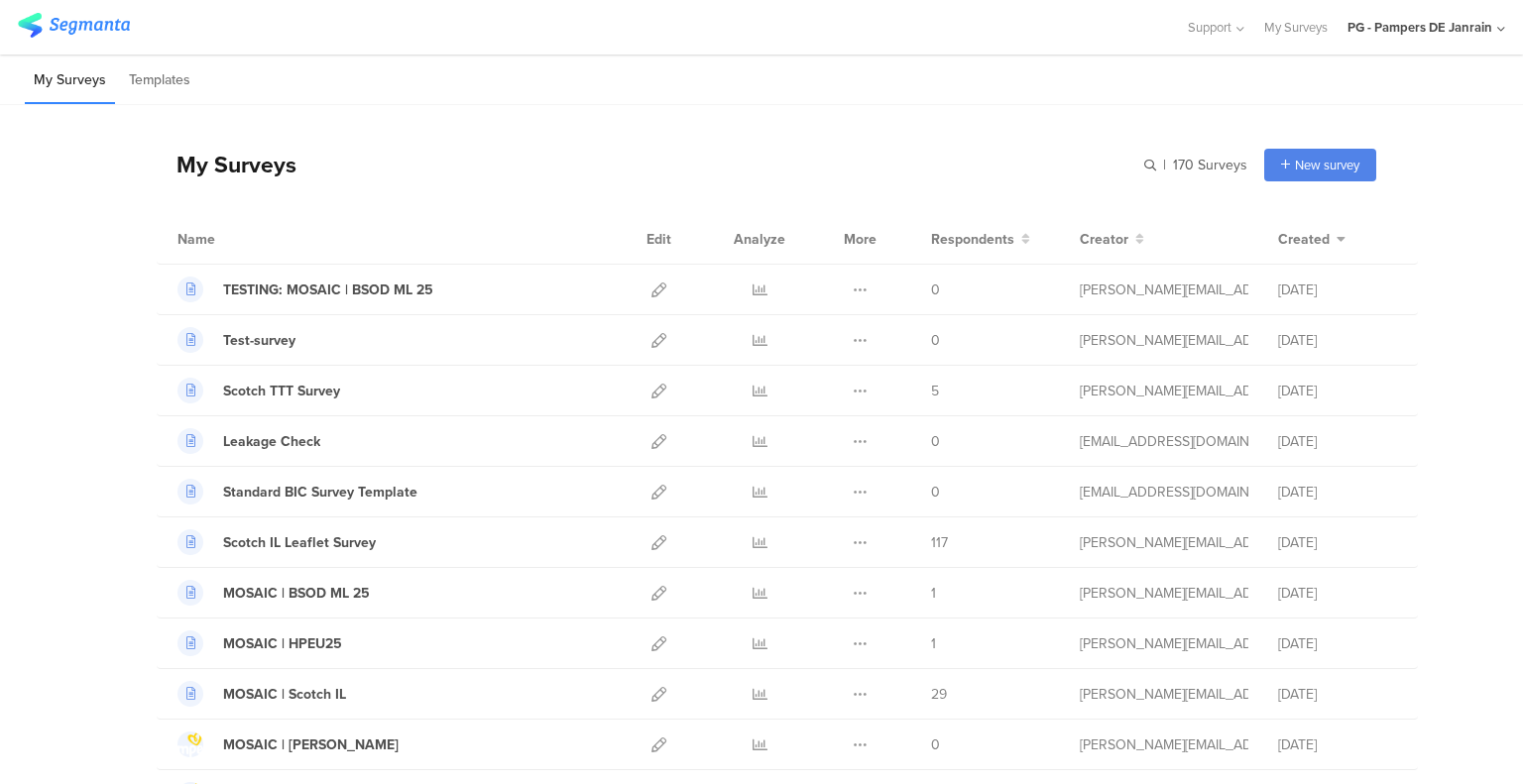 scroll, scrollTop: 0, scrollLeft: 0, axis: both 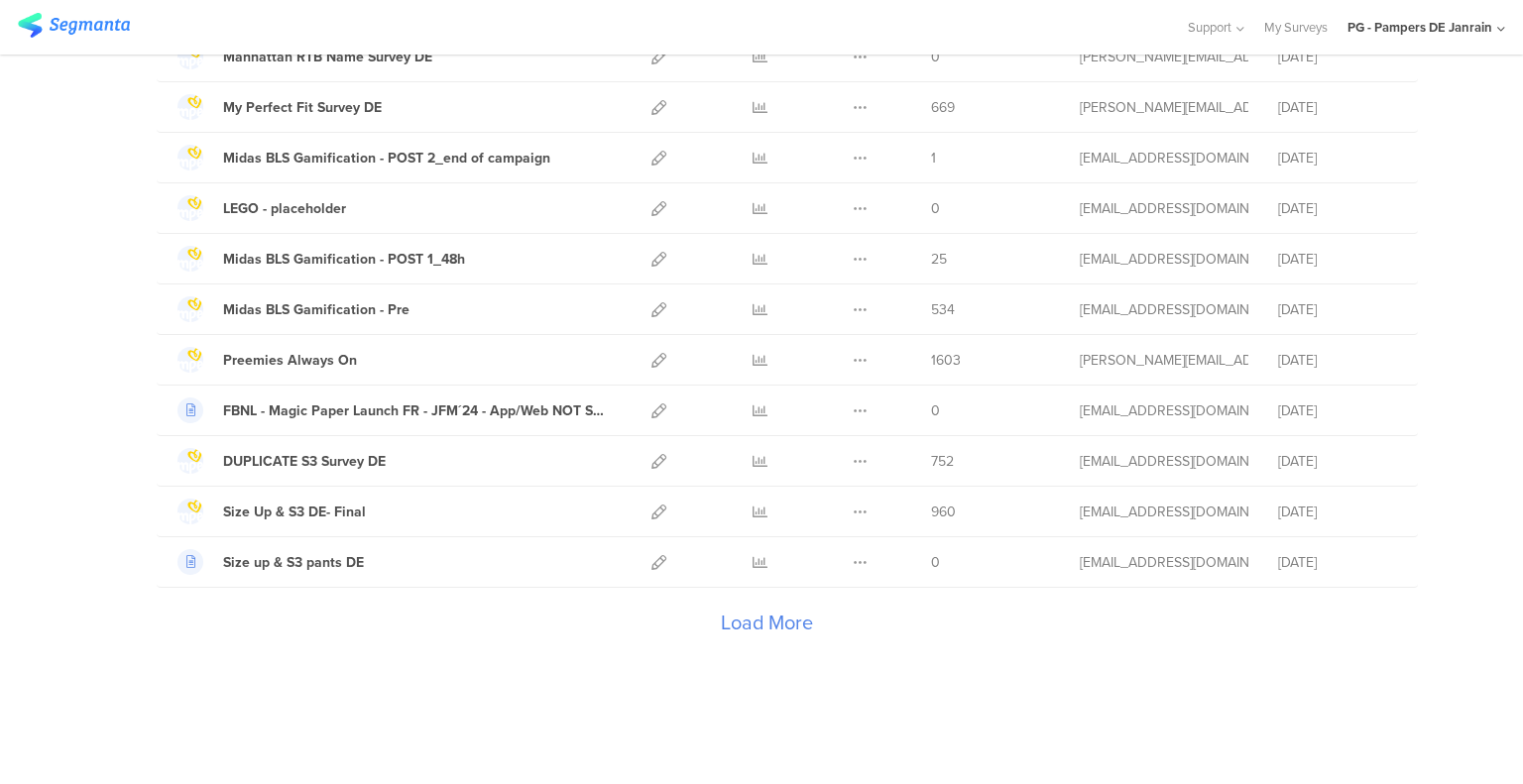 click on "Load More" at bounding box center [766, 627] 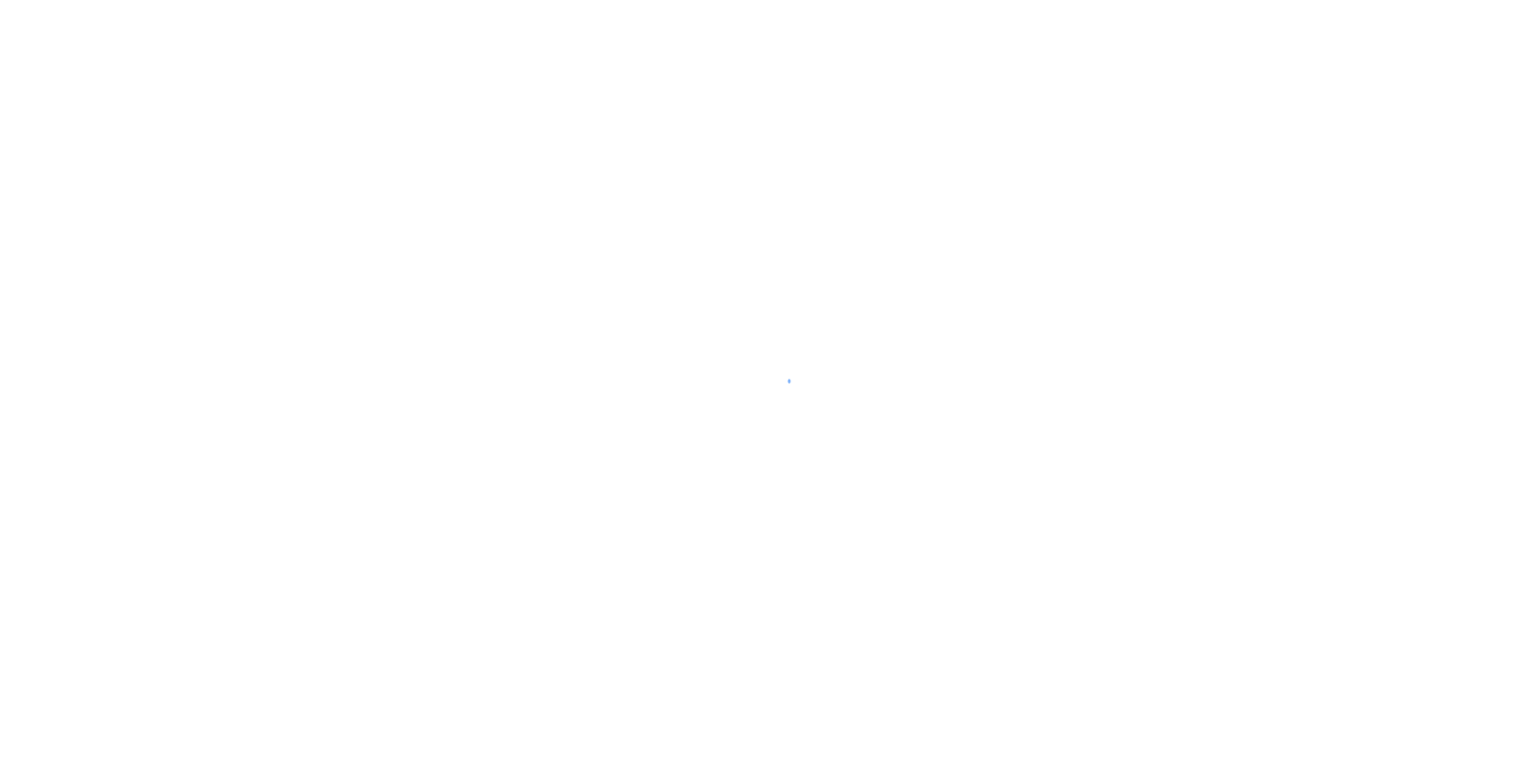 scroll, scrollTop: 0, scrollLeft: 0, axis: both 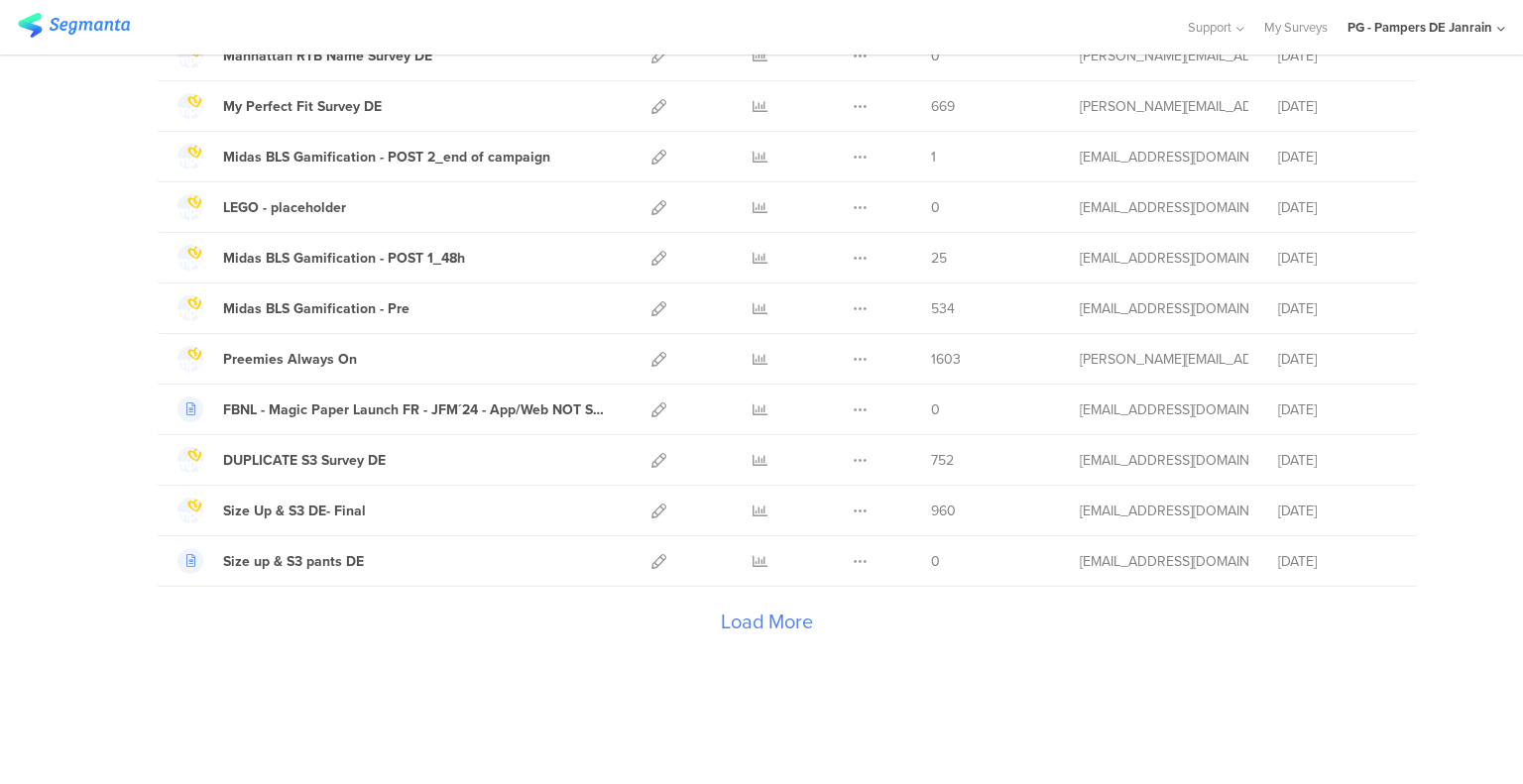 click on "Load More" at bounding box center (766, 626) 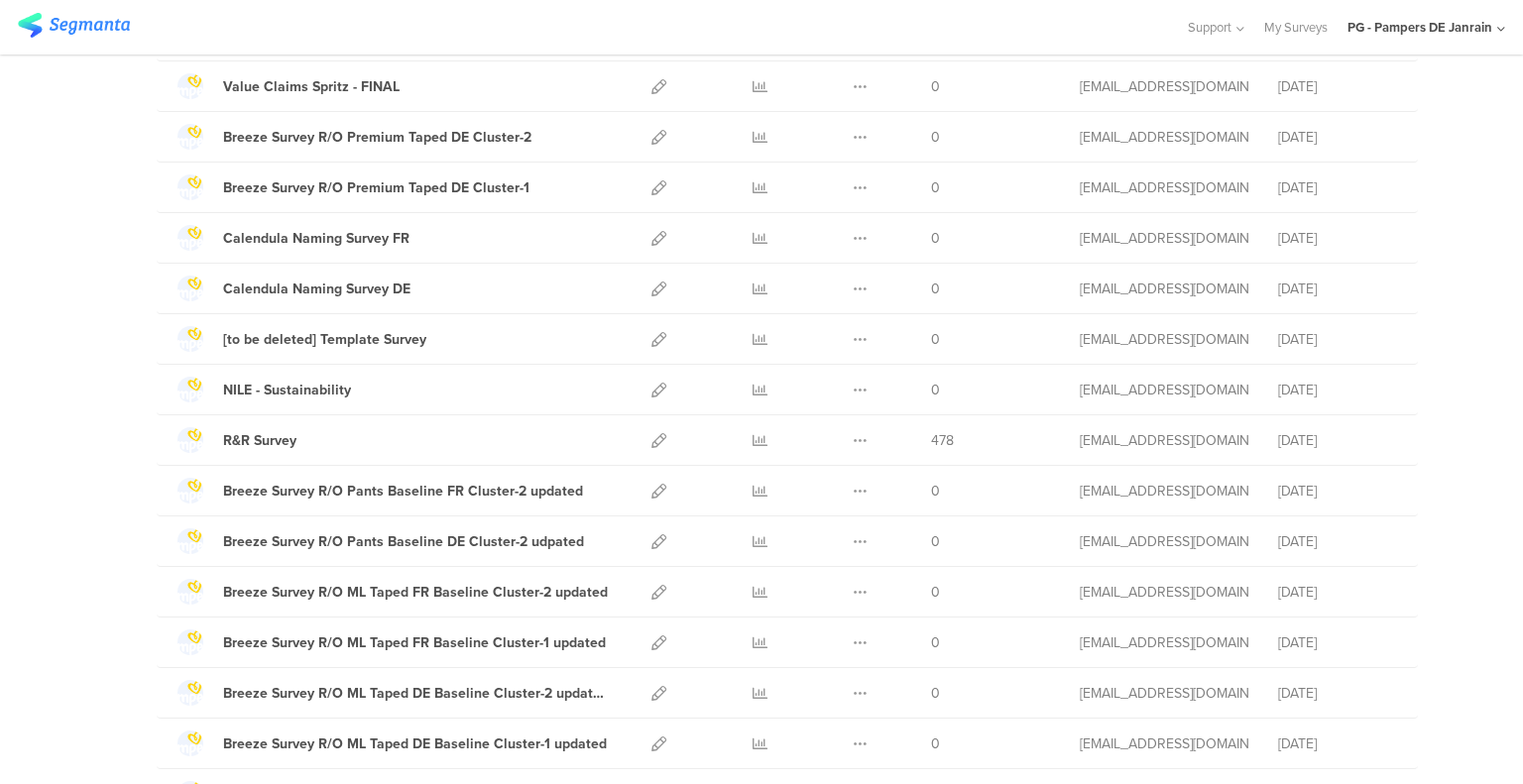 scroll, scrollTop: 4723, scrollLeft: 0, axis: vertical 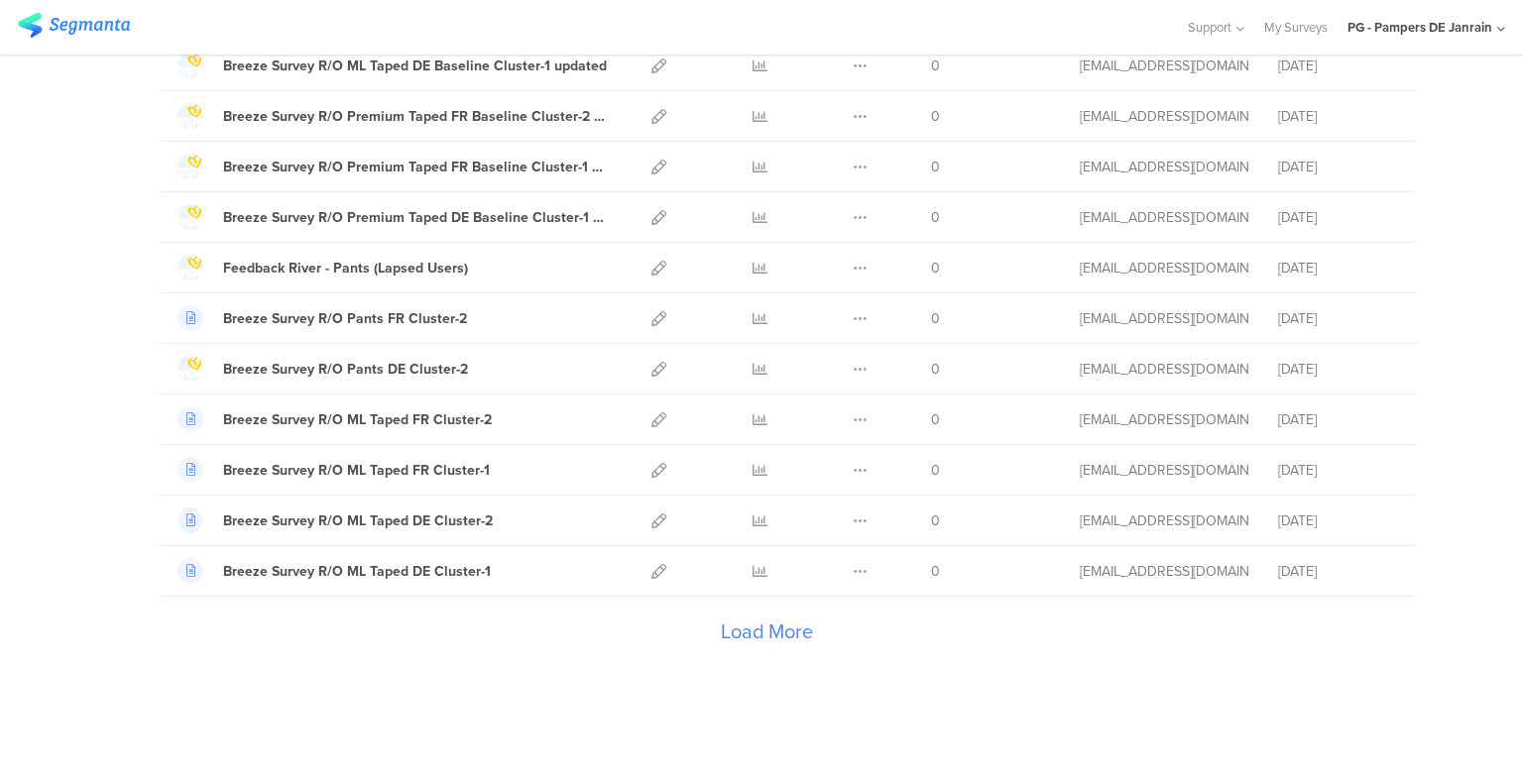 click on "Load More" at bounding box center [766, 636] 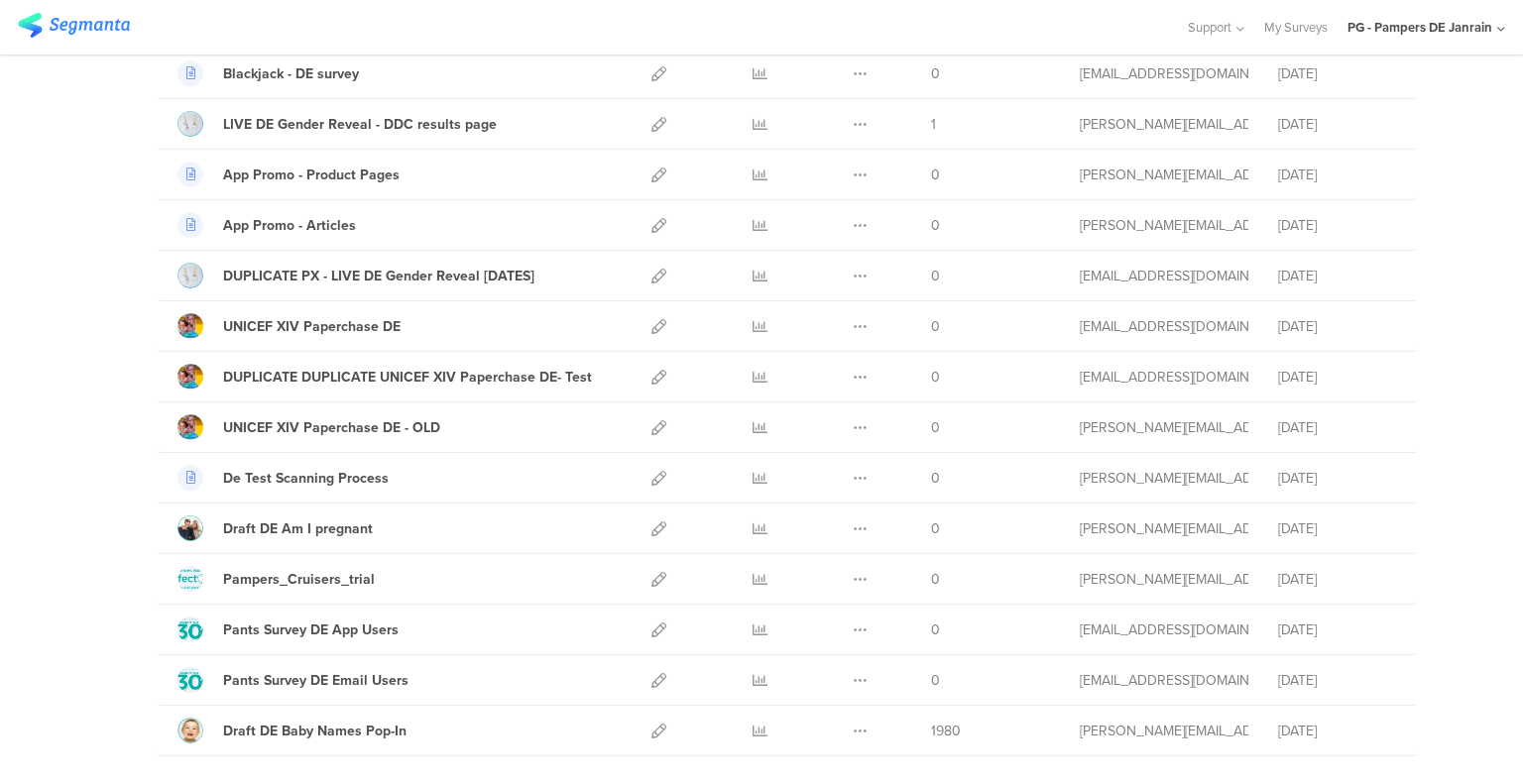 scroll, scrollTop: 7240, scrollLeft: 0, axis: vertical 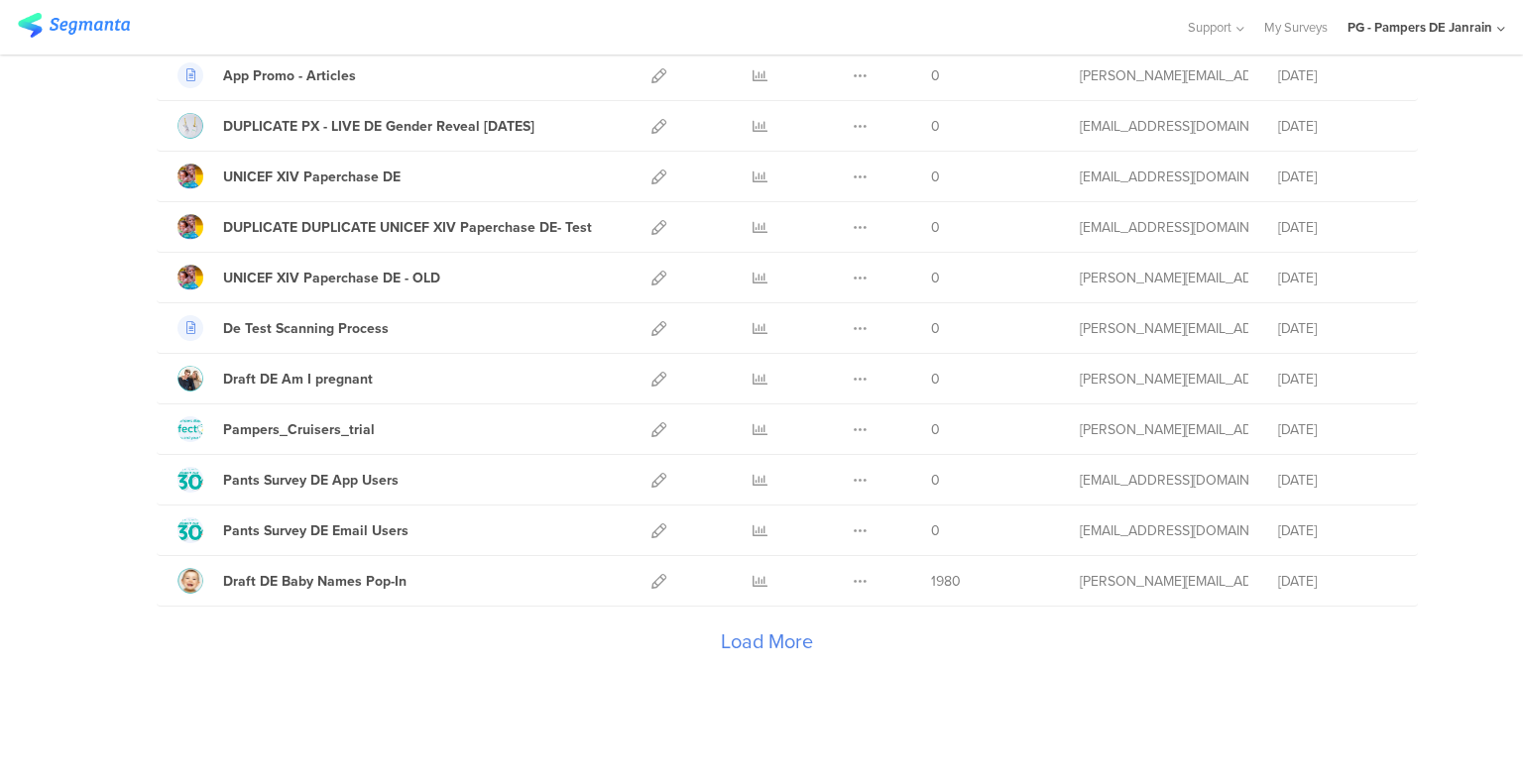 click on "Load More" at bounding box center [766, 646] 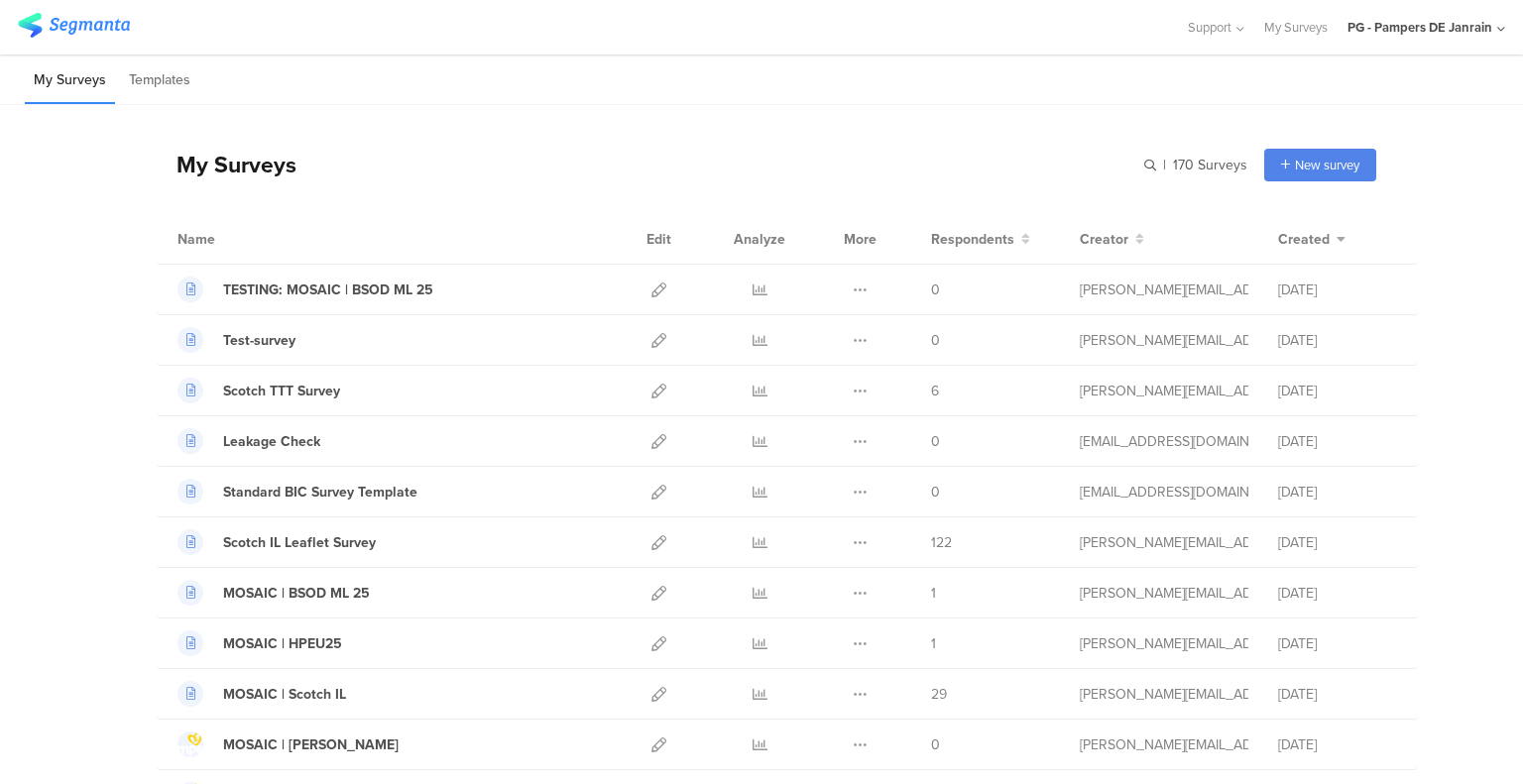 scroll, scrollTop: 0, scrollLeft: 0, axis: both 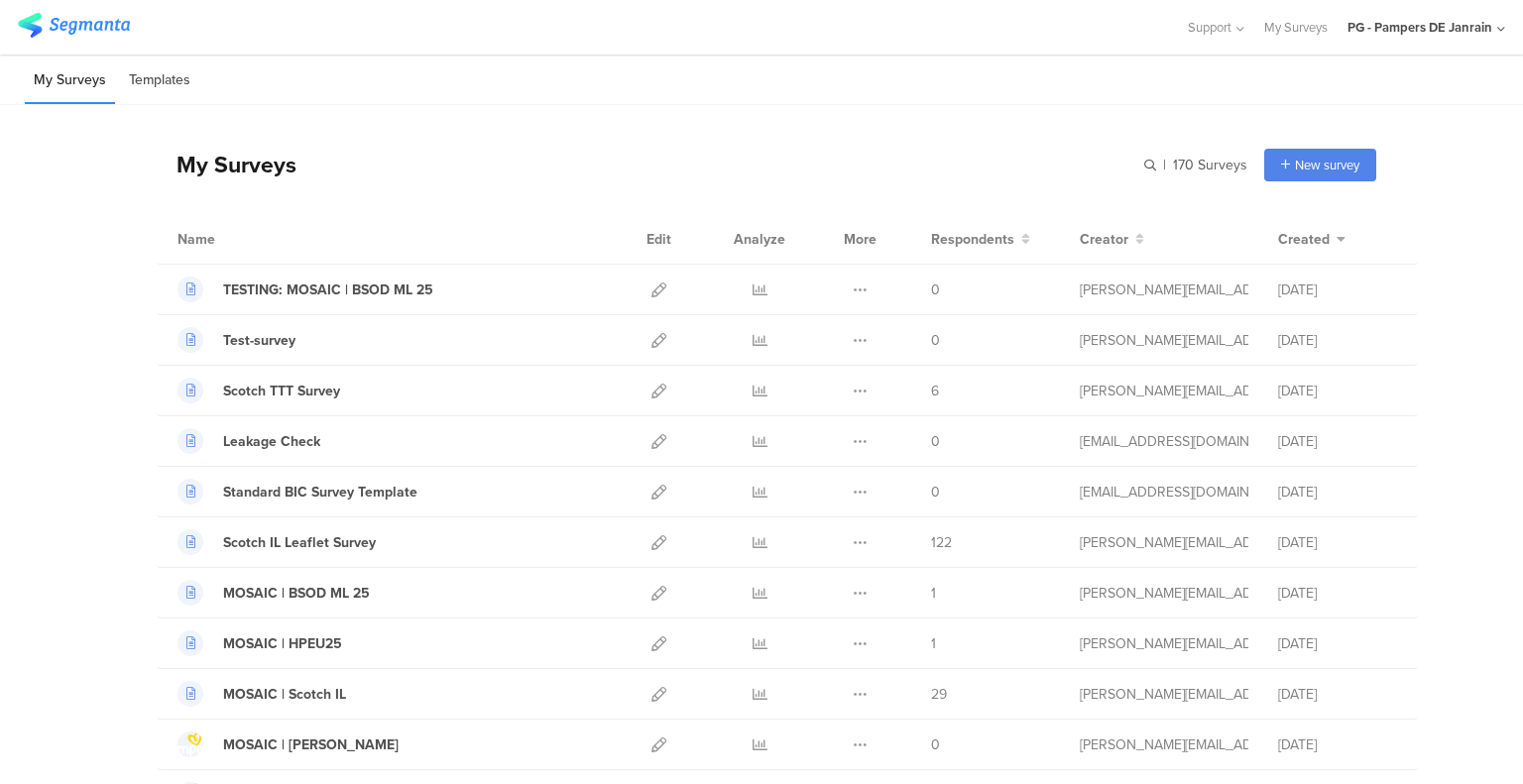 click on "Templates" at bounding box center (160, 80) 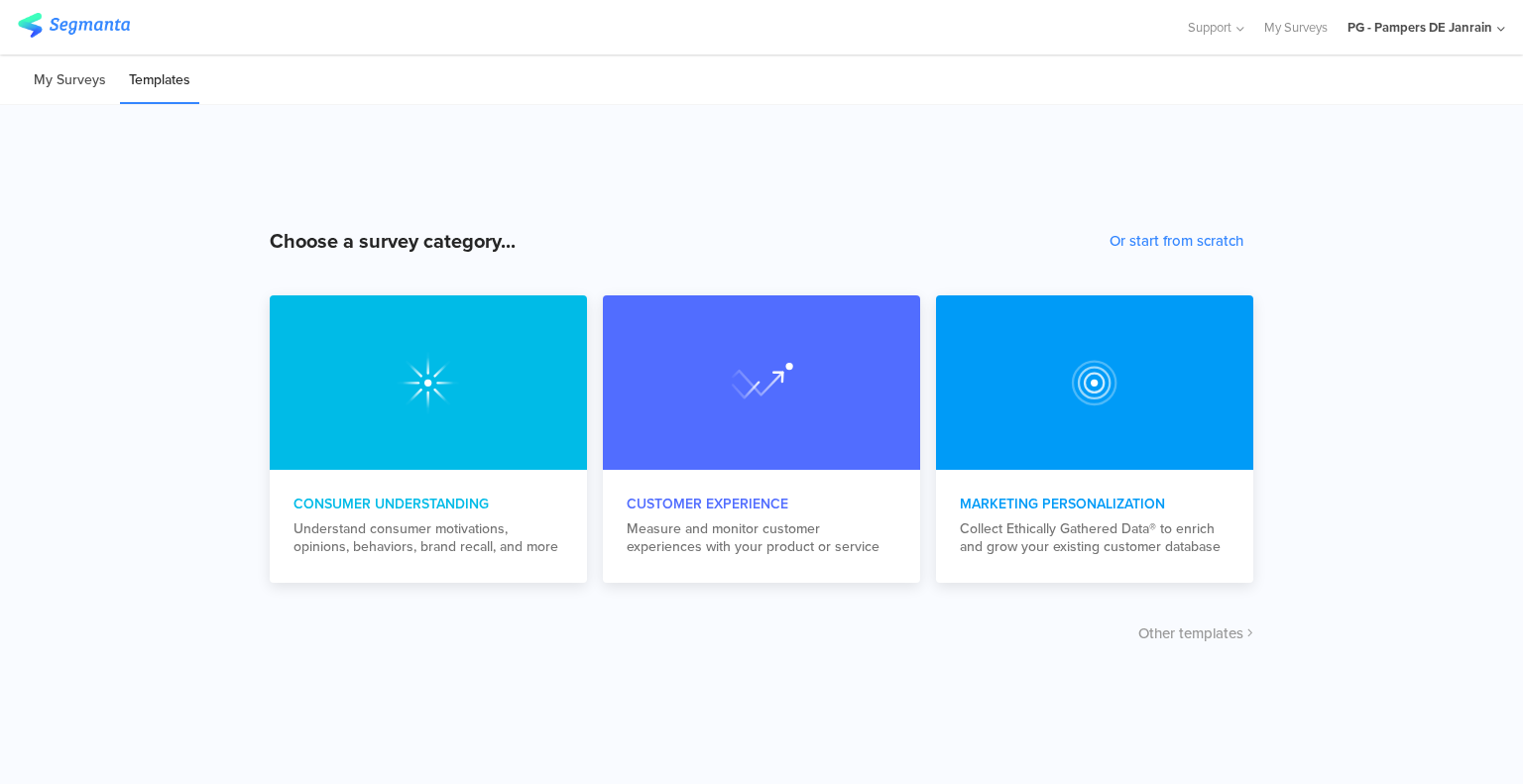 click on "My Surveys" at bounding box center [69, 80] 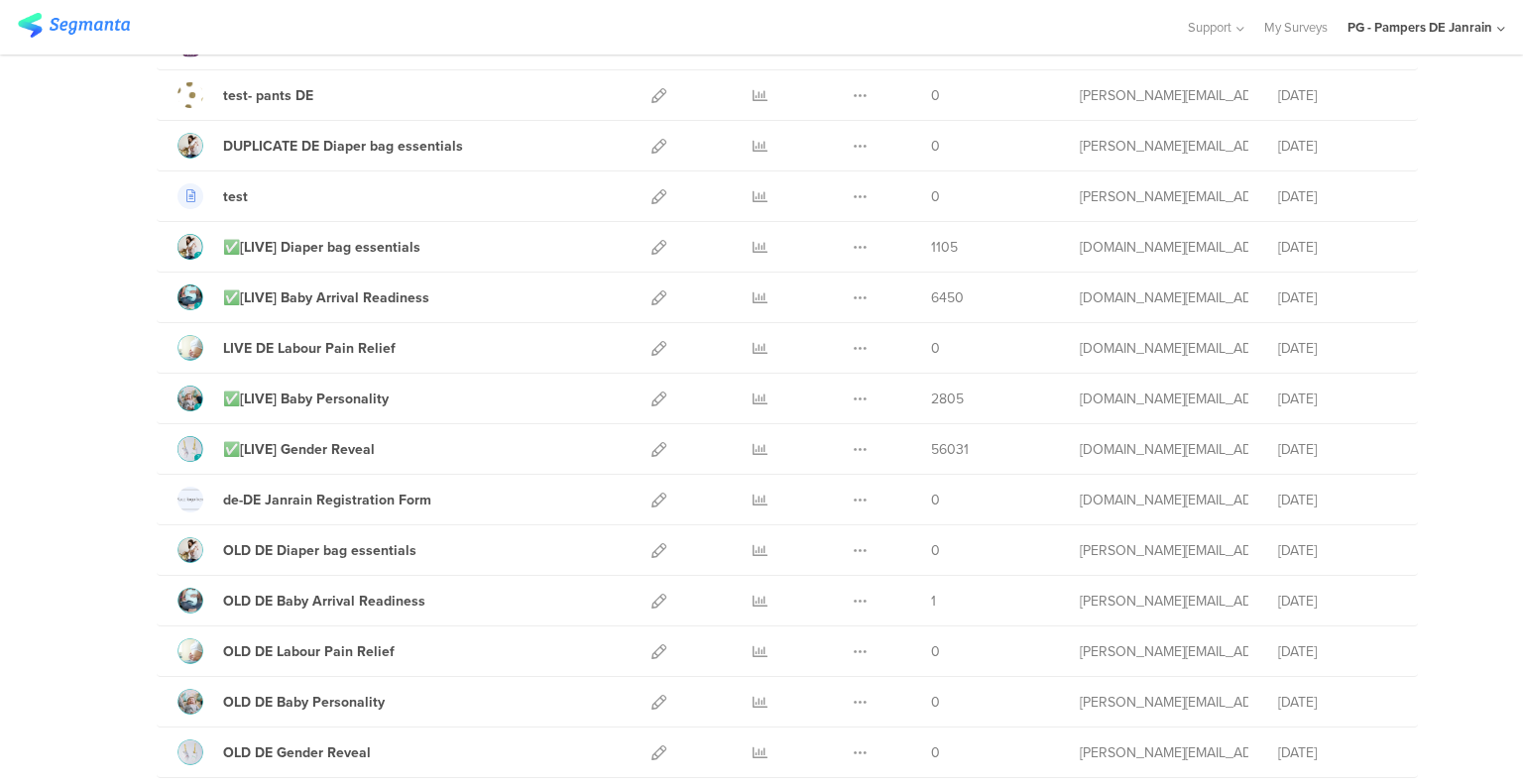 scroll, scrollTop: 8168, scrollLeft: 0, axis: vertical 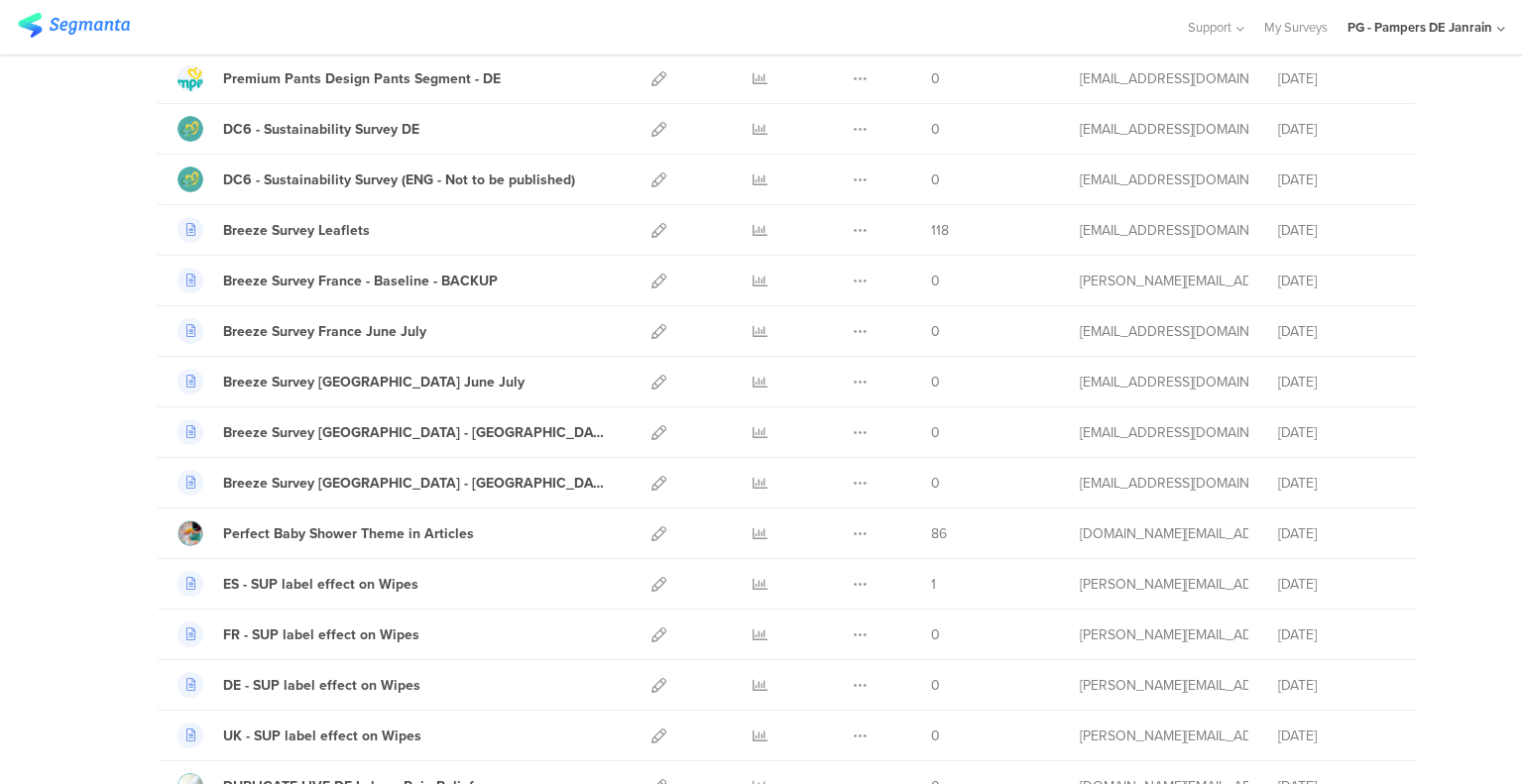 click on "FR - SUP label effect on Wipes
Duplicate
0" at bounding box center [787, 634] 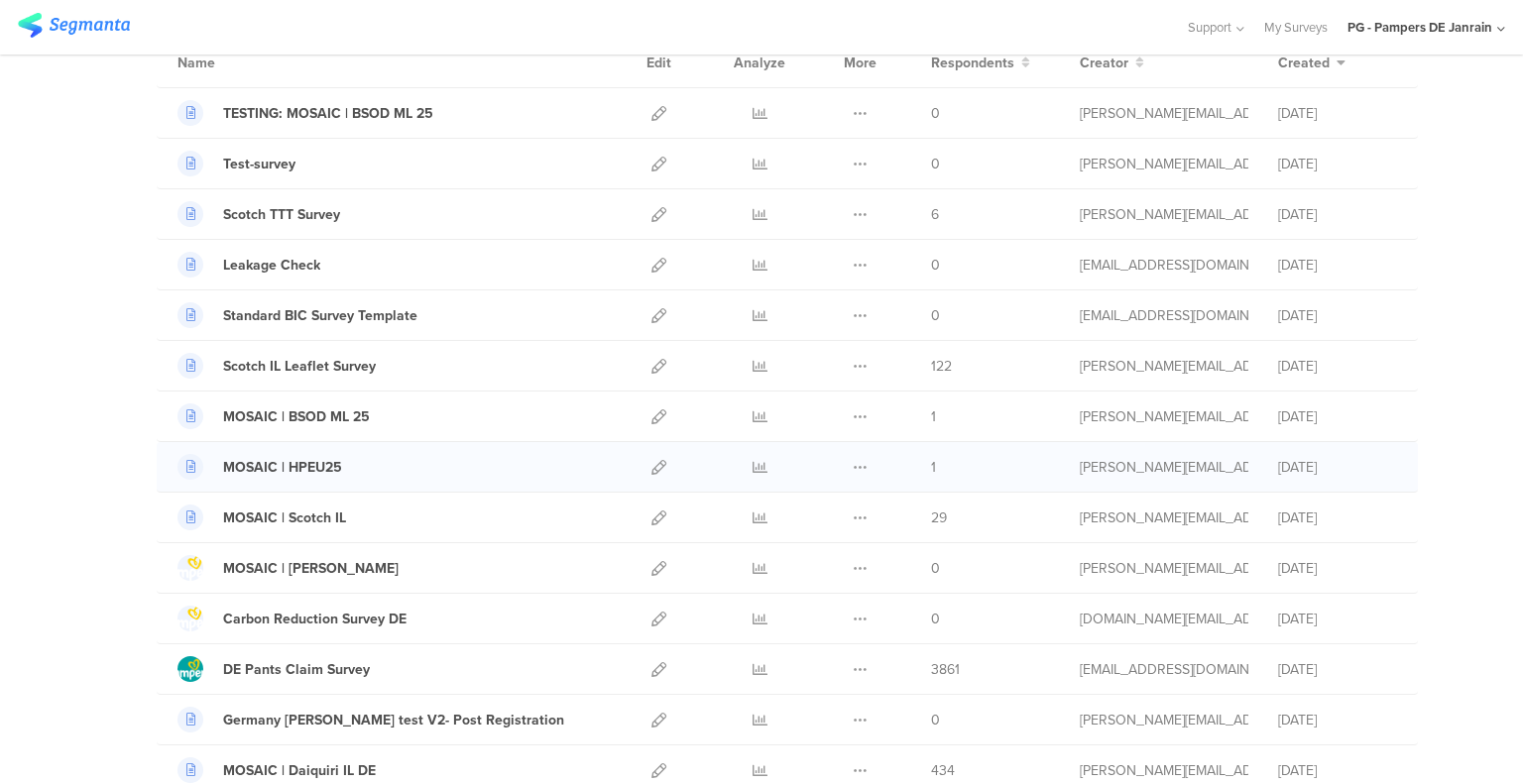 scroll, scrollTop: 0, scrollLeft: 0, axis: both 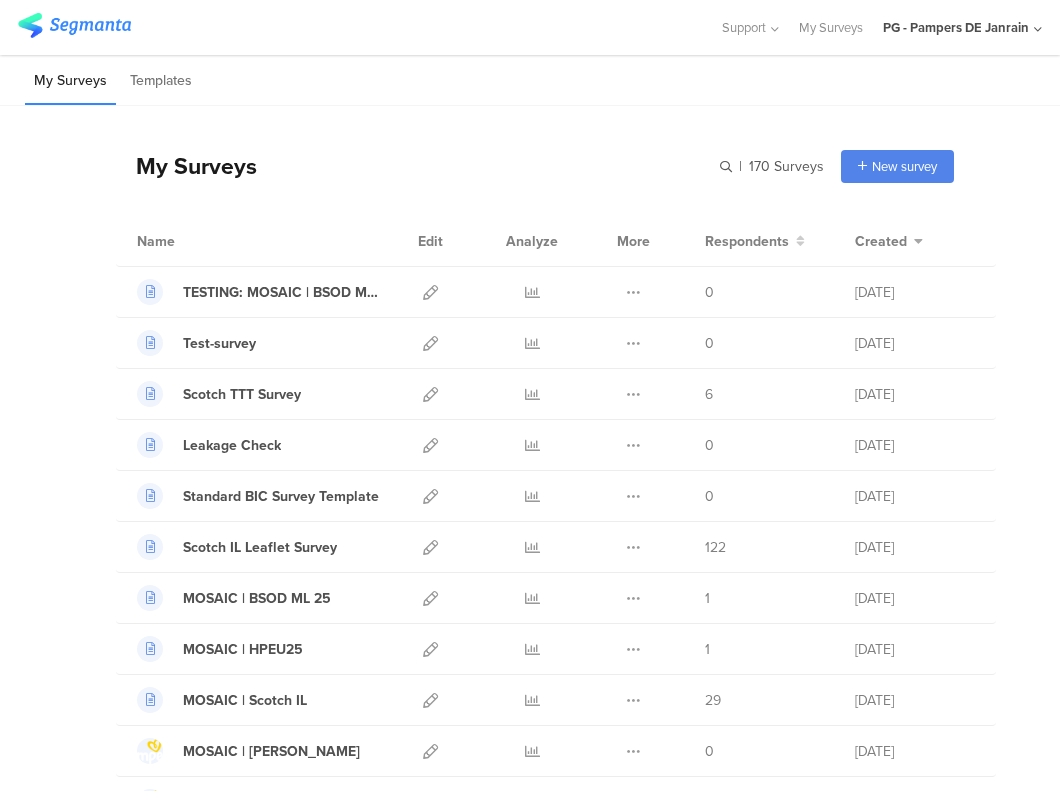 click 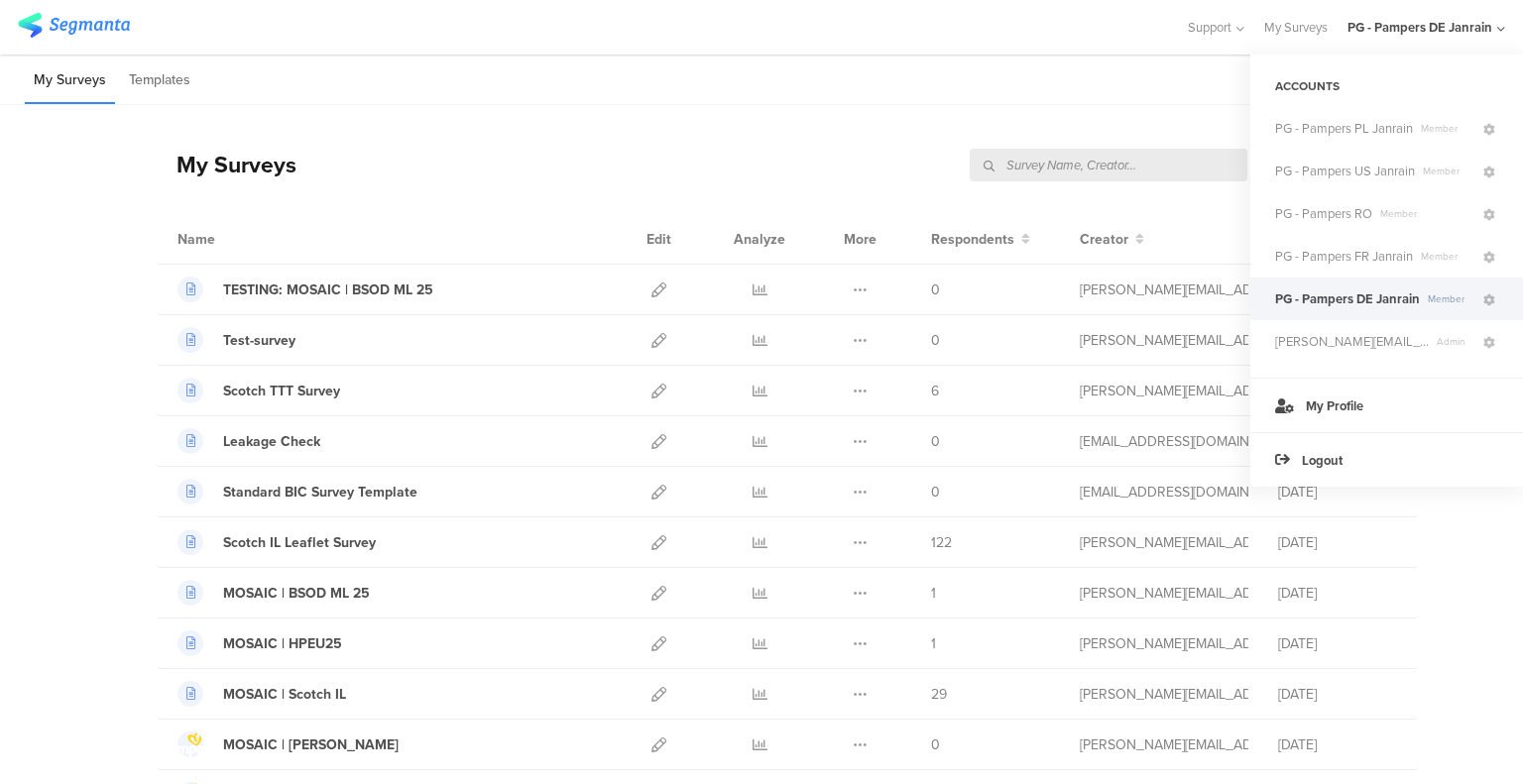 click on "My Surveys
New survey
Start from scratch
Choose from templates" at bounding box center (766, 165) 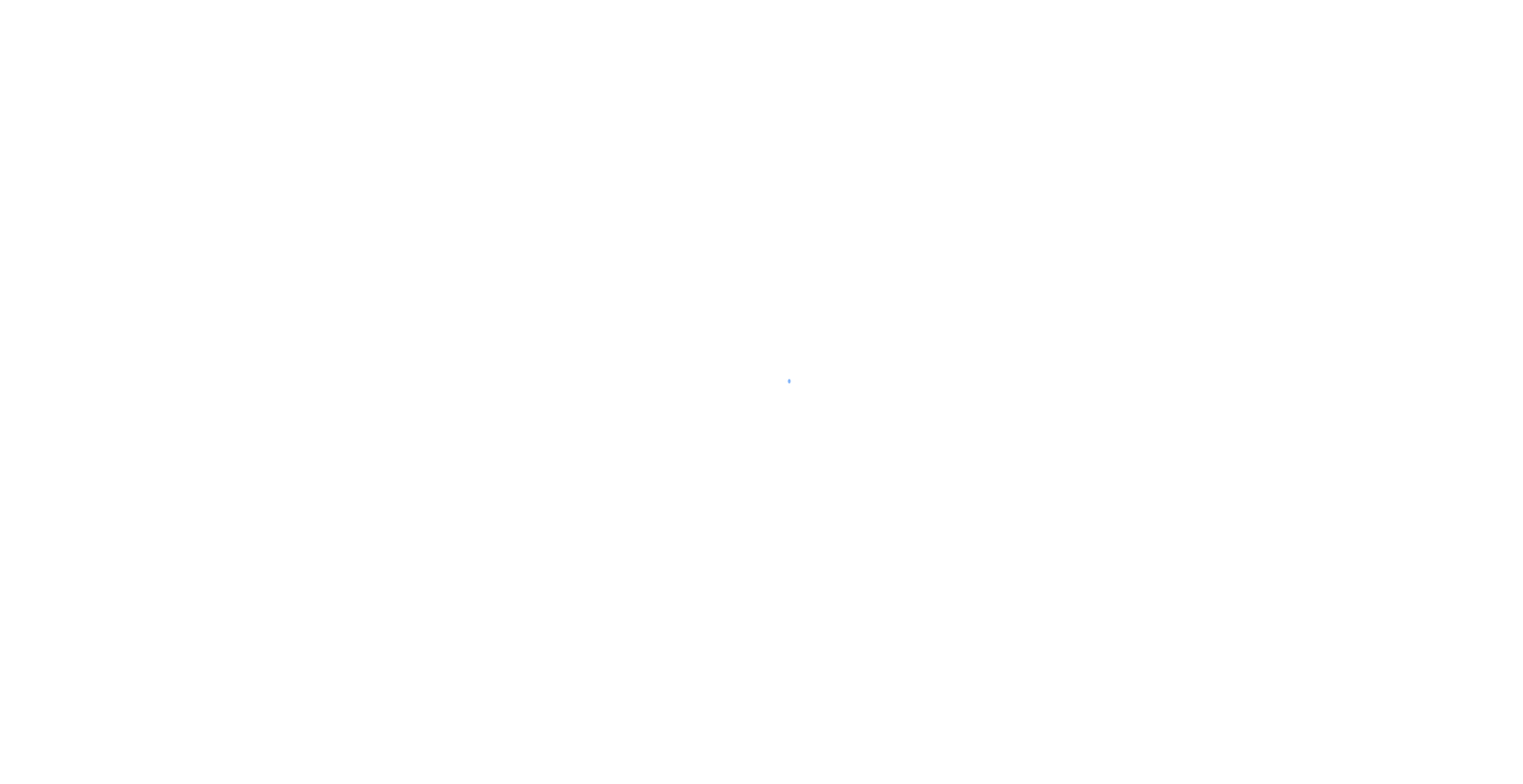 scroll, scrollTop: 0, scrollLeft: 0, axis: both 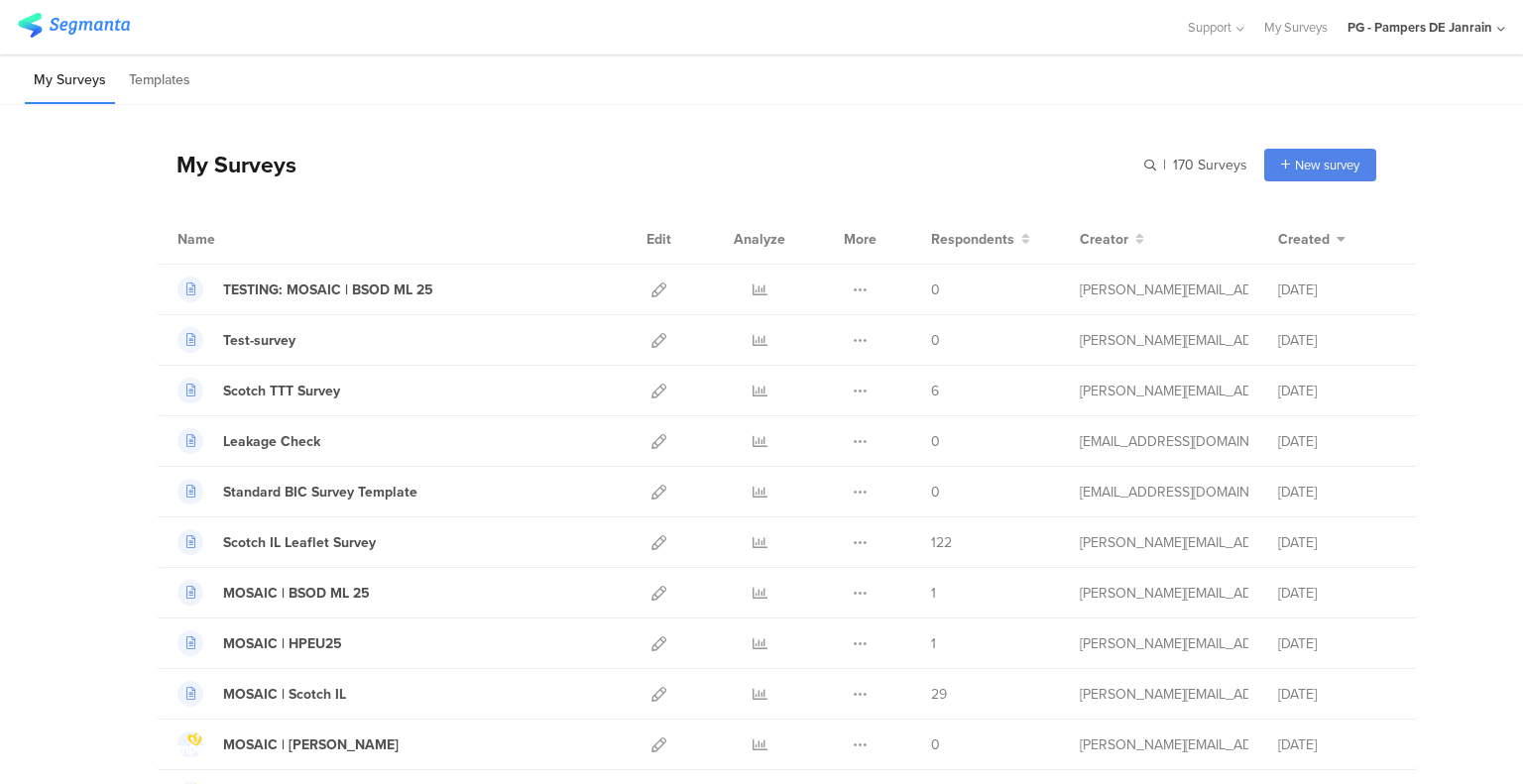 drag, startPoint x: 1398, startPoint y: 1, endPoint x: 836, endPoint y: 189, distance: 592.6112 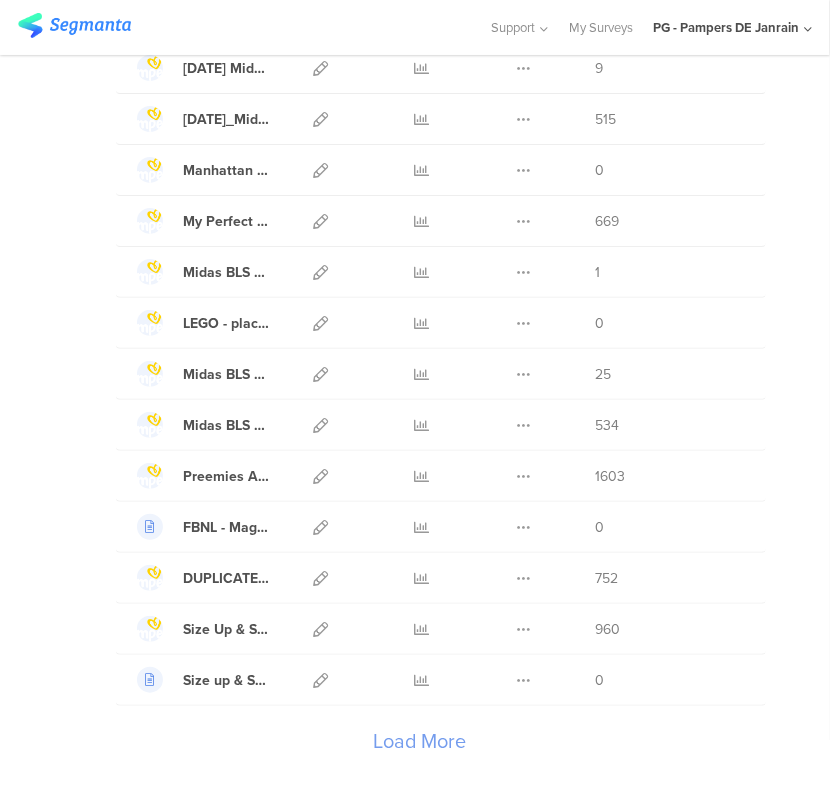 scroll, scrollTop: 2225, scrollLeft: 0, axis: vertical 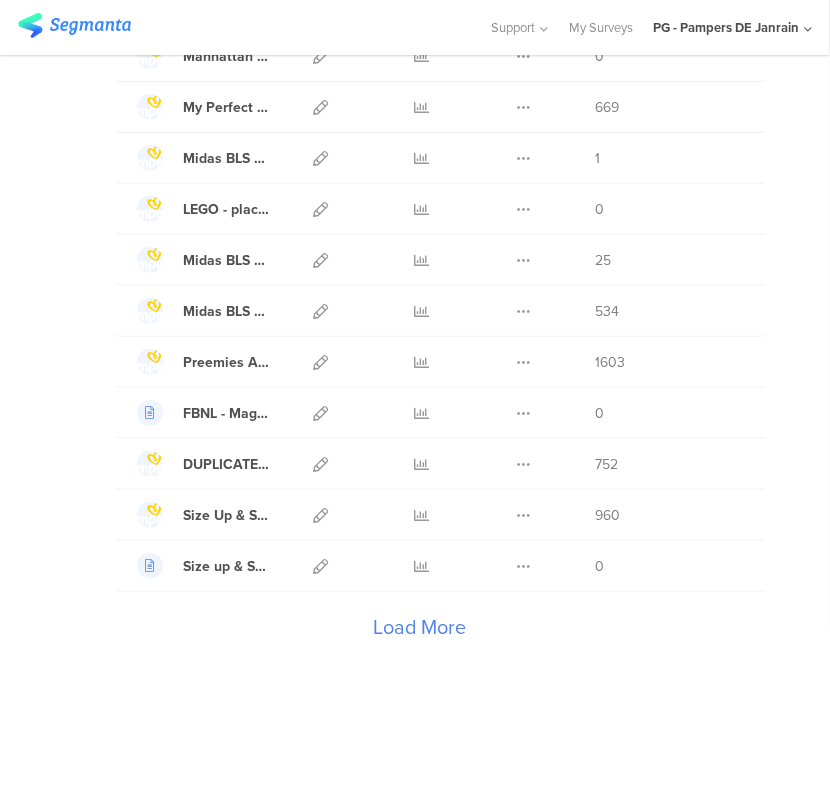 click on "Load More" at bounding box center [420, 632] 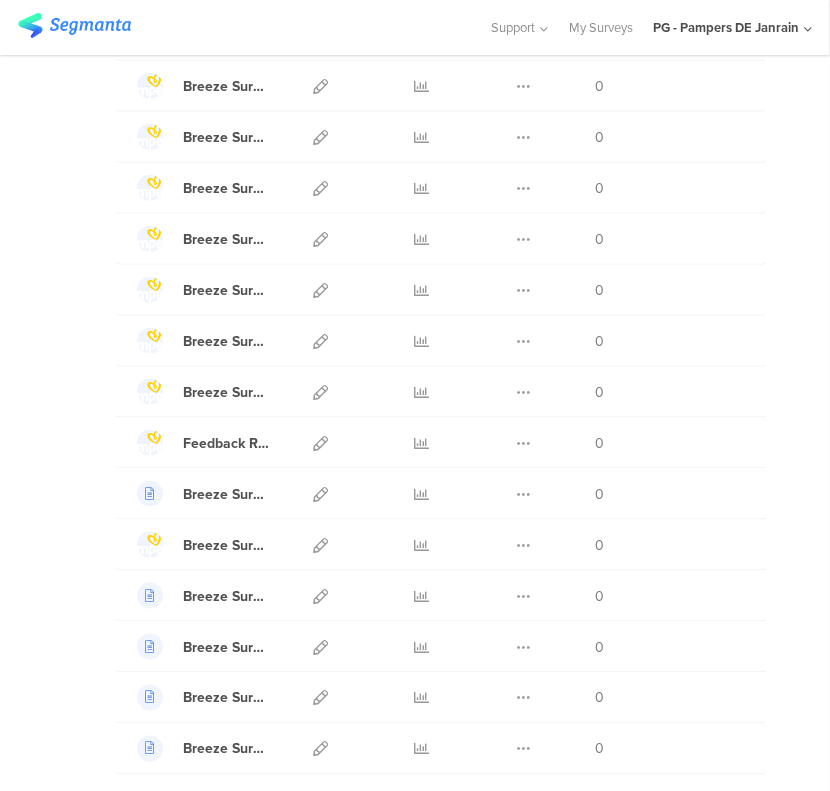 scroll, scrollTop: 4765, scrollLeft: 0, axis: vertical 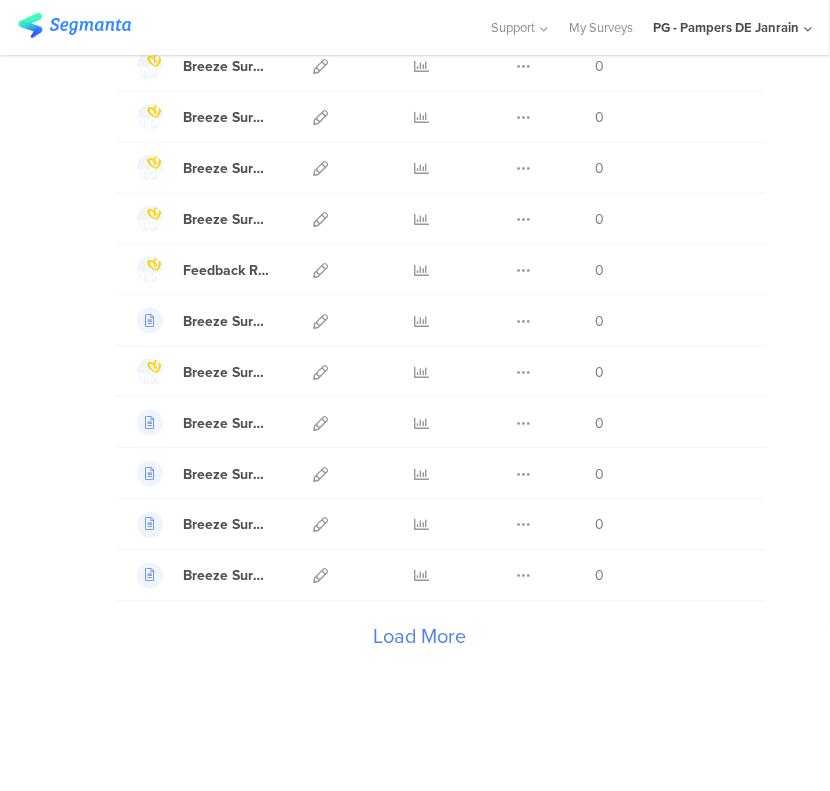 click on "Load More" at bounding box center [420, 642] 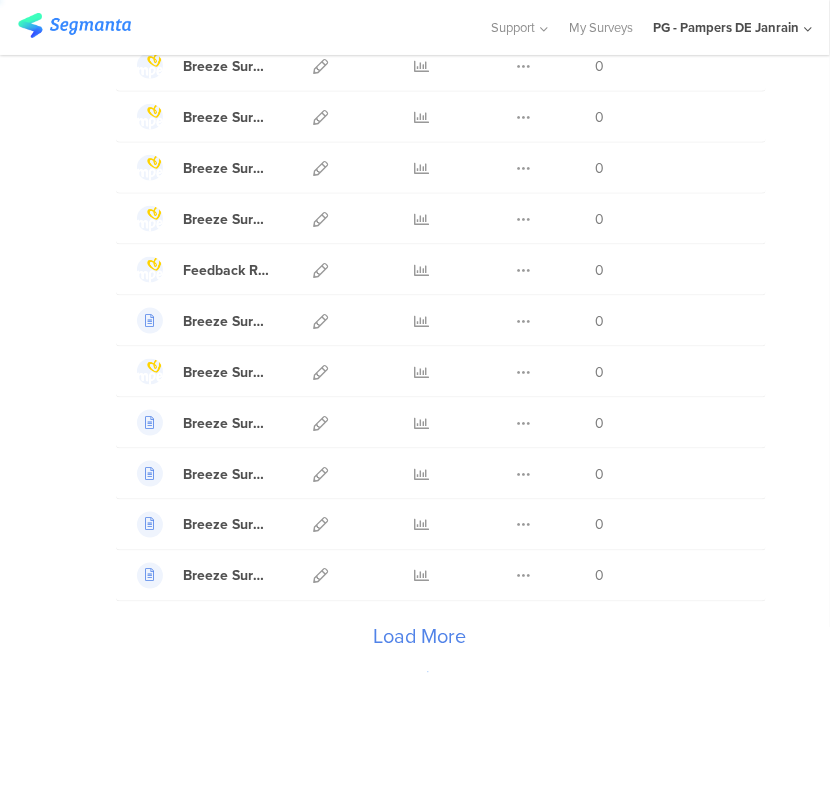 click on "Load More" at bounding box center [420, 642] 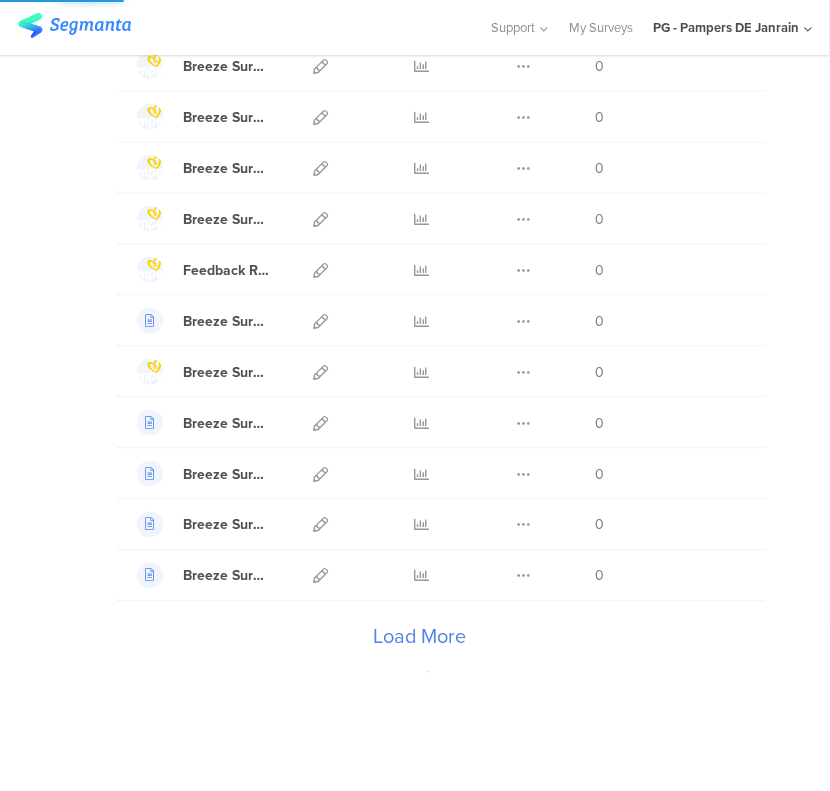 click on "Load More" at bounding box center [420, 642] 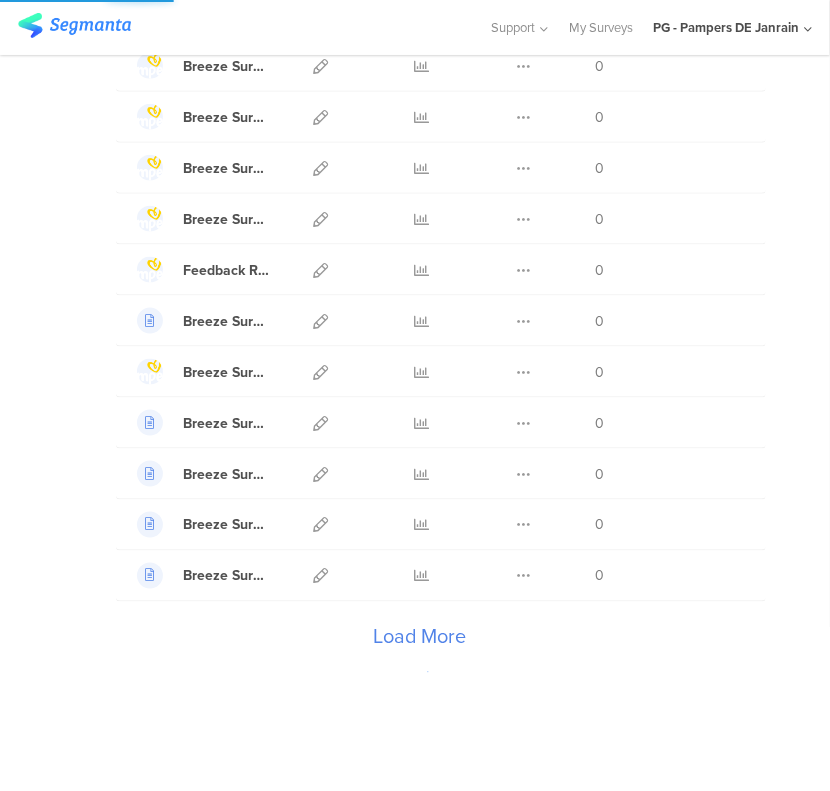 click on "Load More" at bounding box center (420, 642) 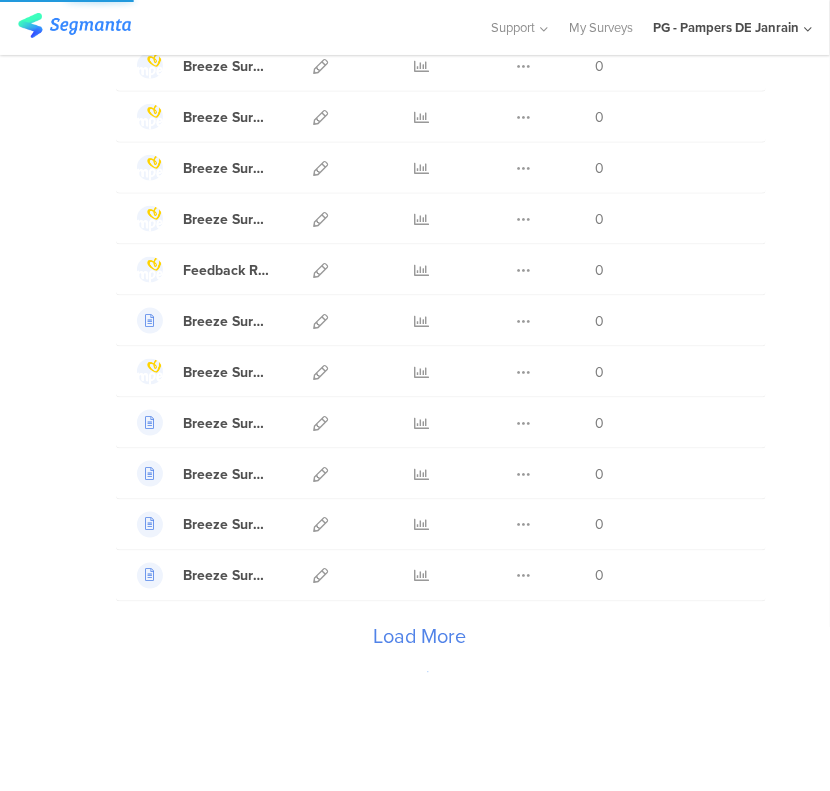 click on "Load More" at bounding box center [420, 642] 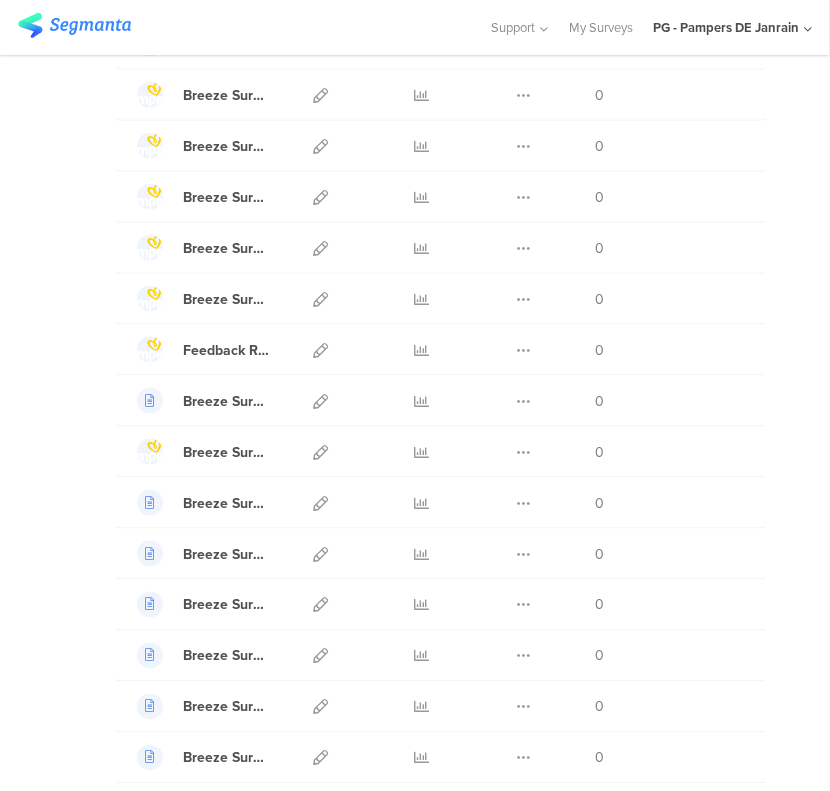 scroll, scrollTop: 4765, scrollLeft: 0, axis: vertical 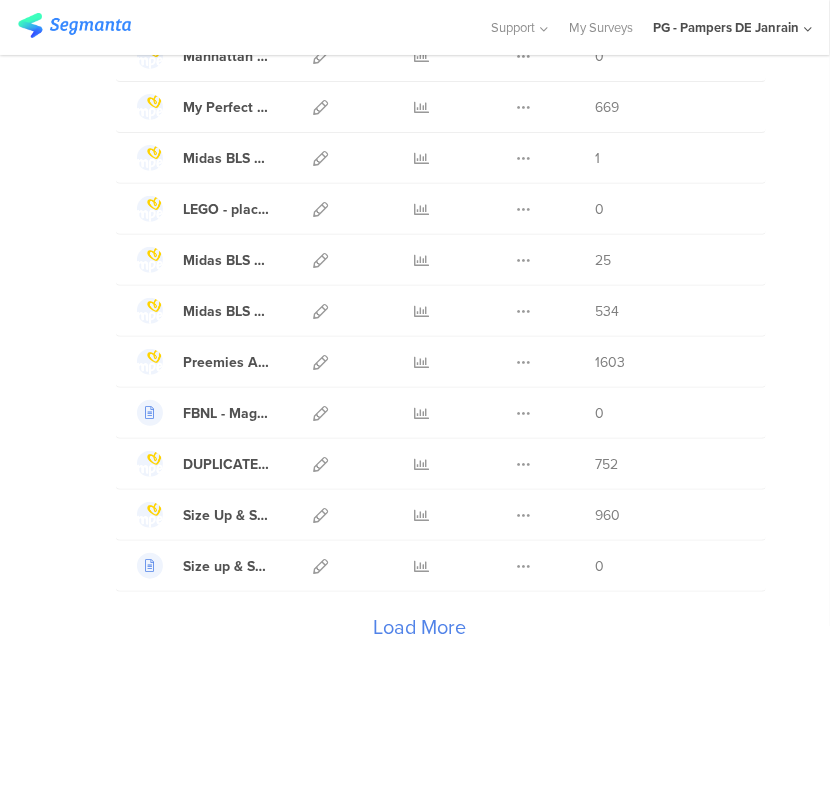 click on "Load More" at bounding box center (420, 632) 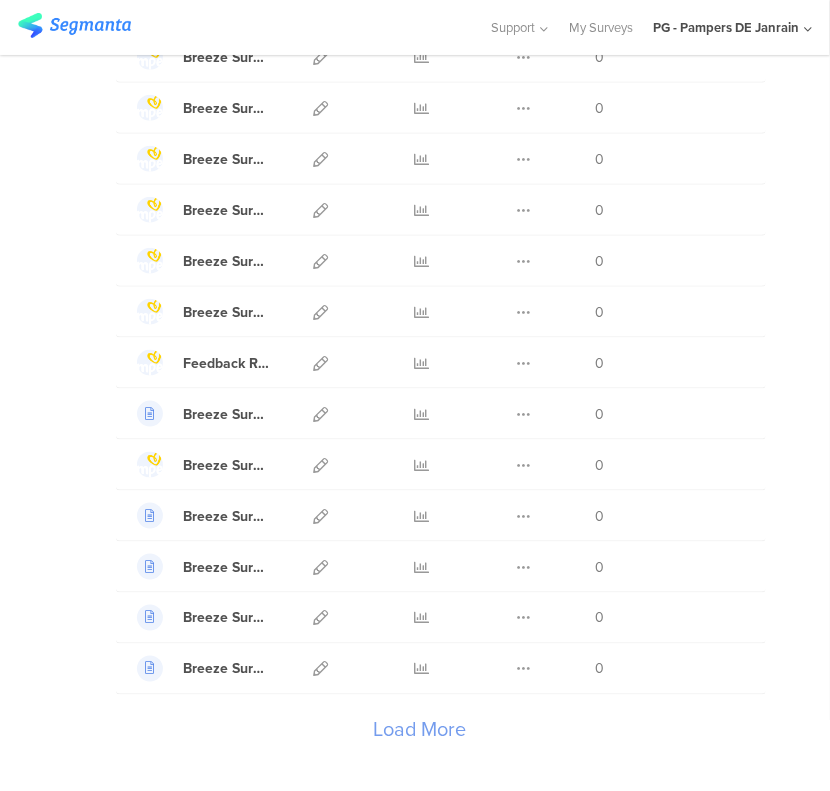 scroll, scrollTop: 4765, scrollLeft: 0, axis: vertical 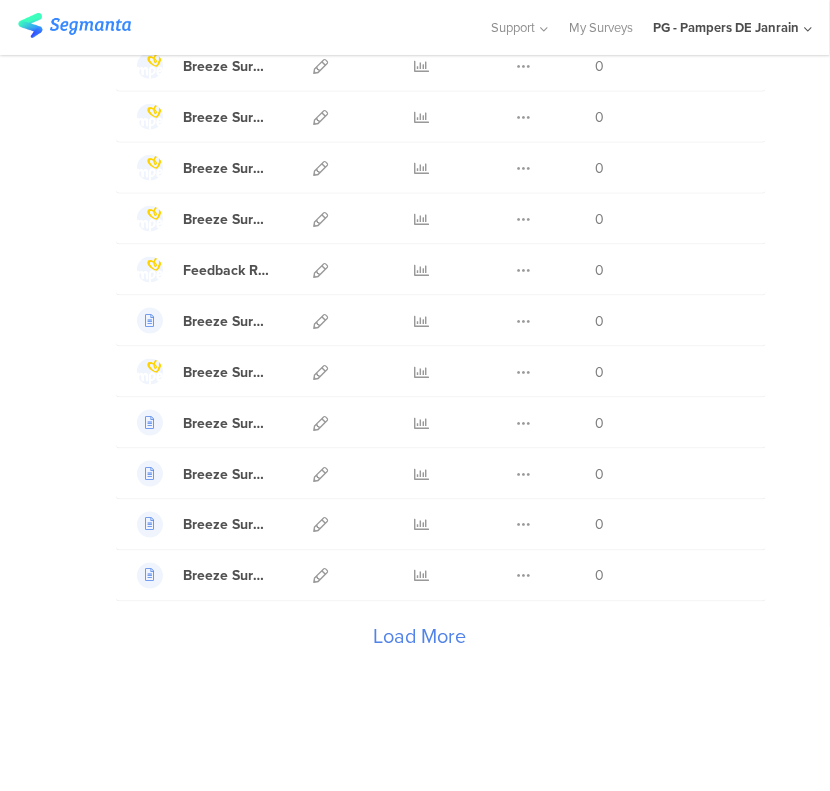 click on "Load More" at bounding box center (420, 642) 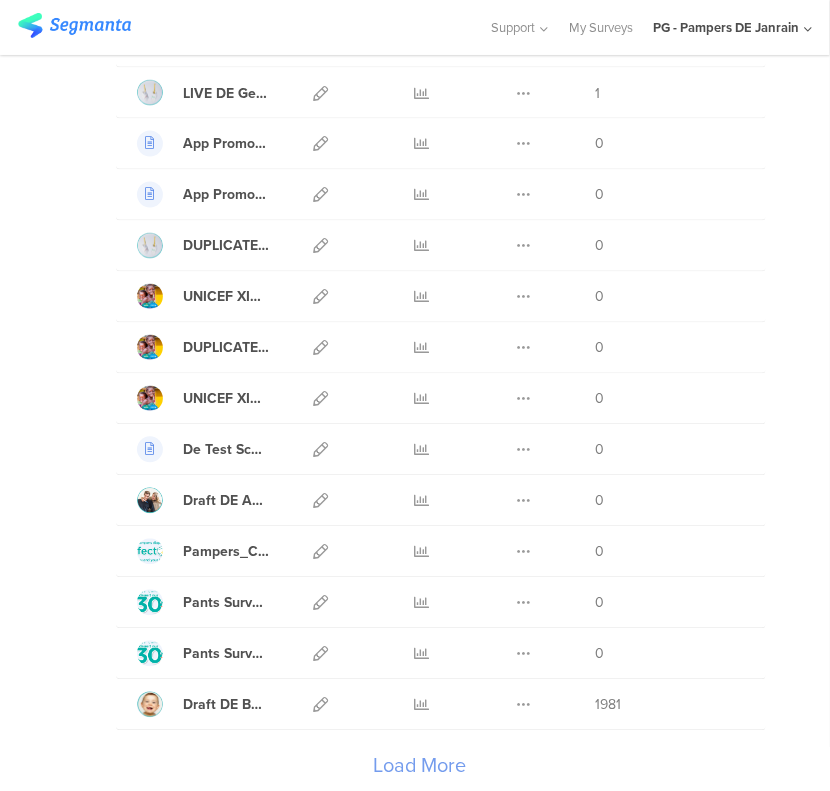 scroll, scrollTop: 7305, scrollLeft: 0, axis: vertical 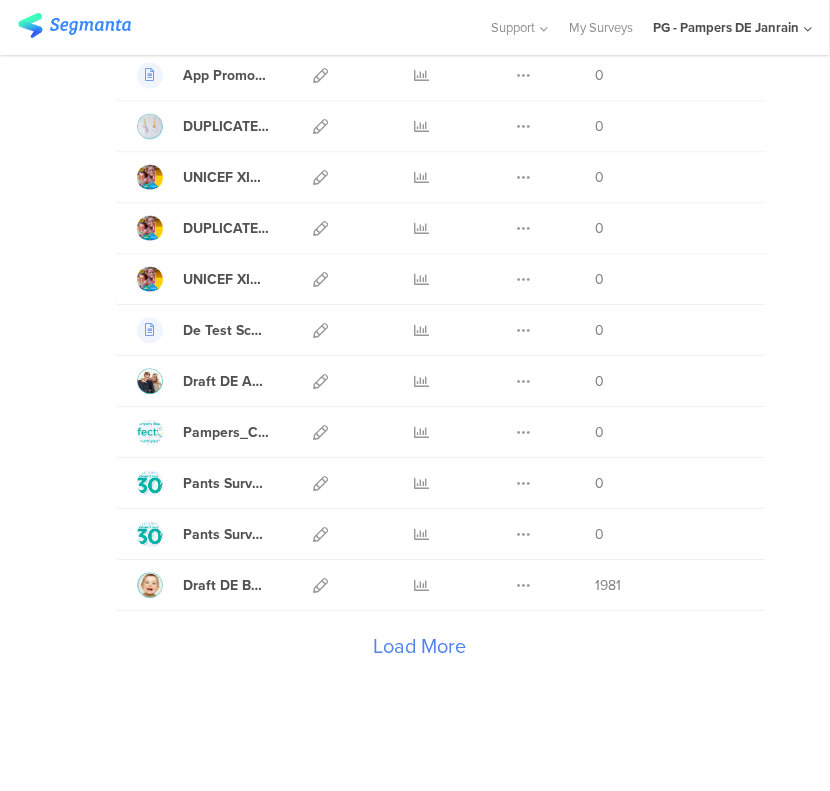 click on "Load More" at bounding box center (420, 652) 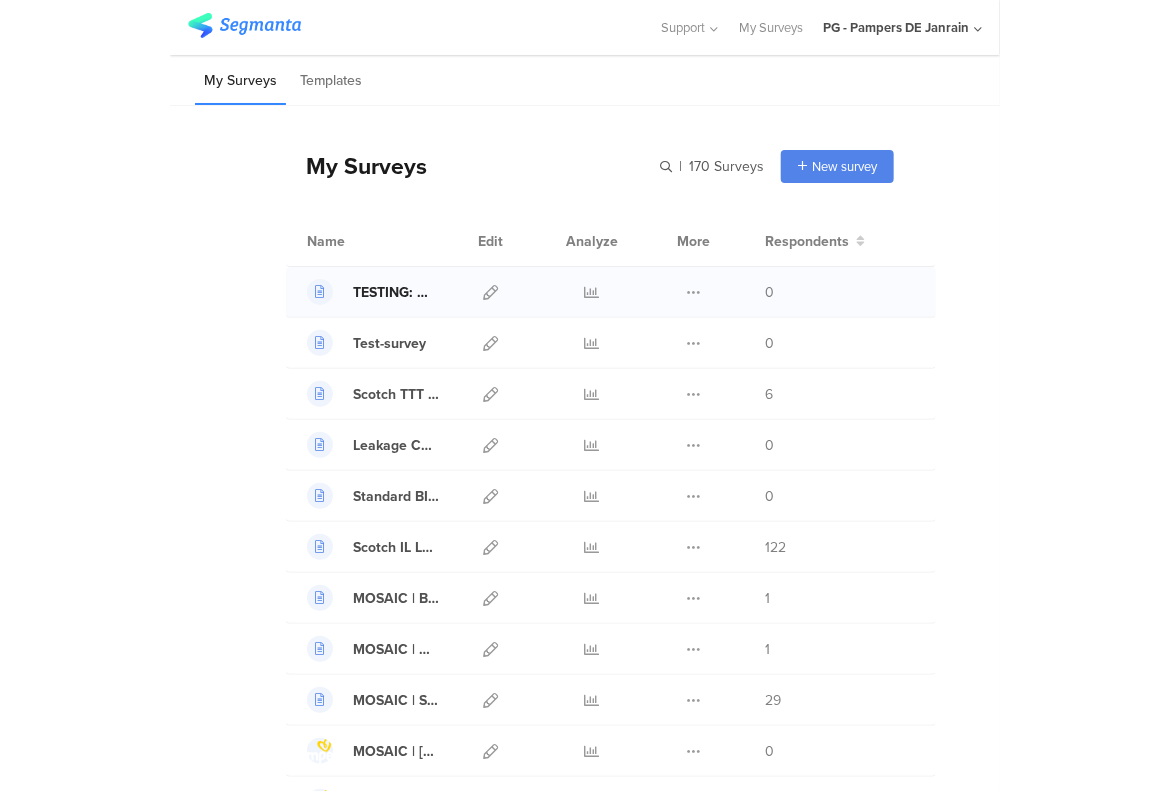 scroll, scrollTop: 30, scrollLeft: 0, axis: vertical 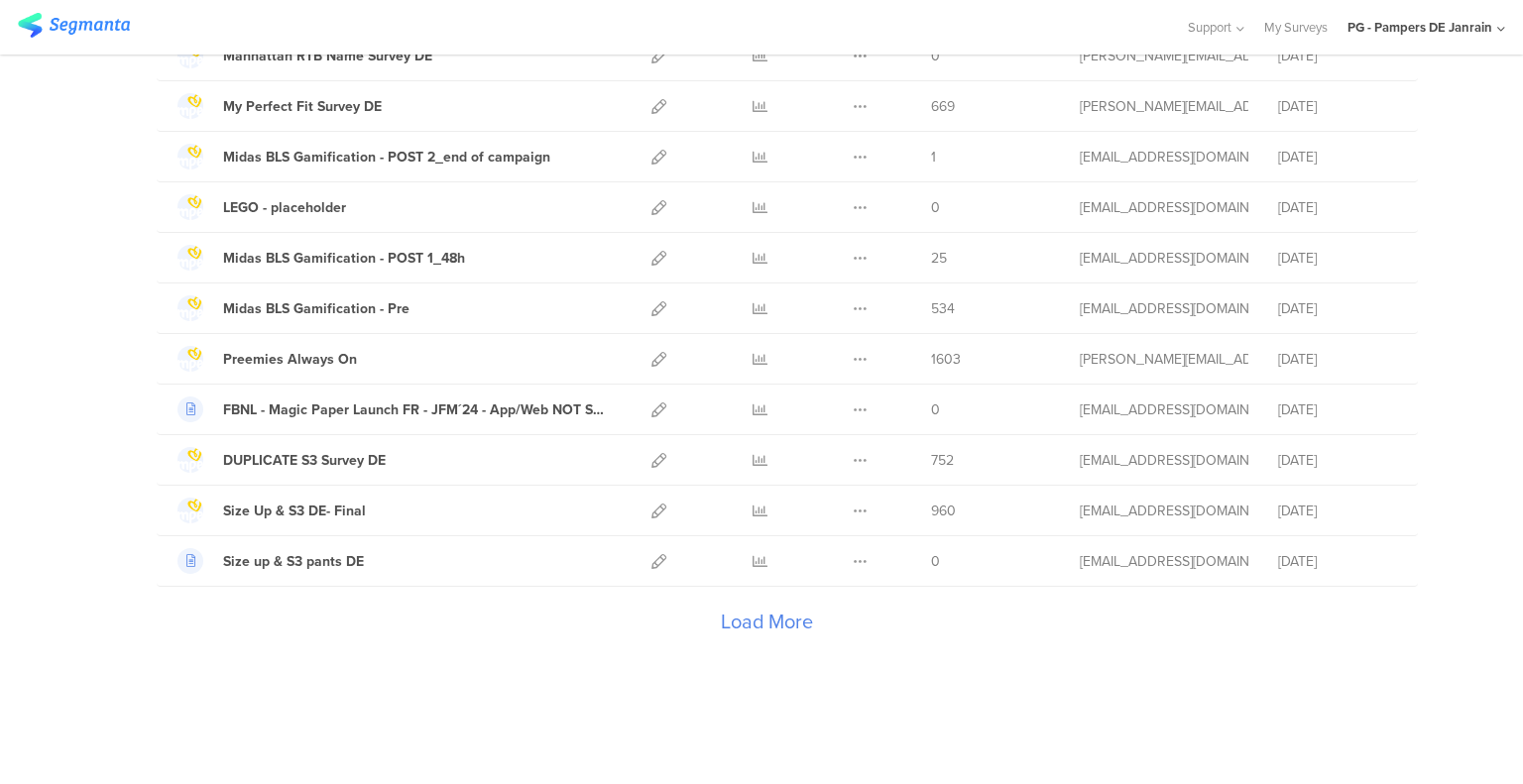 click on "Load More" at bounding box center (766, 626) 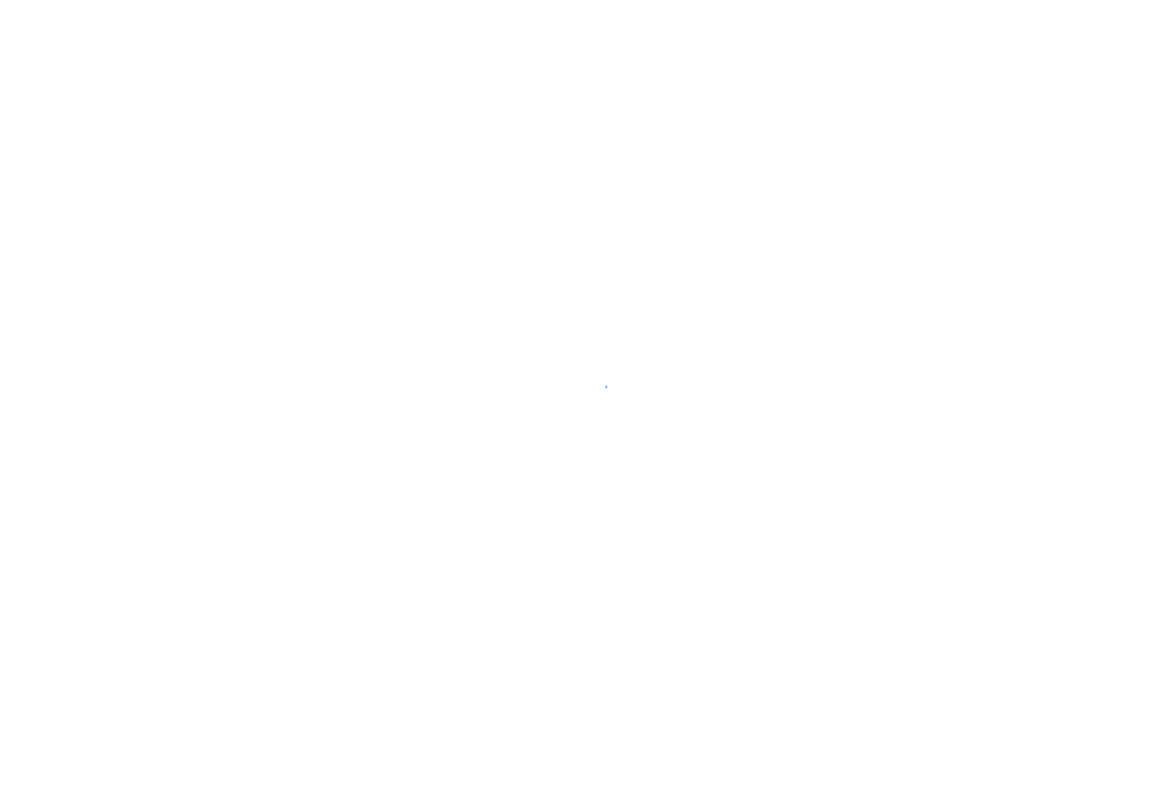 scroll, scrollTop: 0, scrollLeft: 0, axis: both 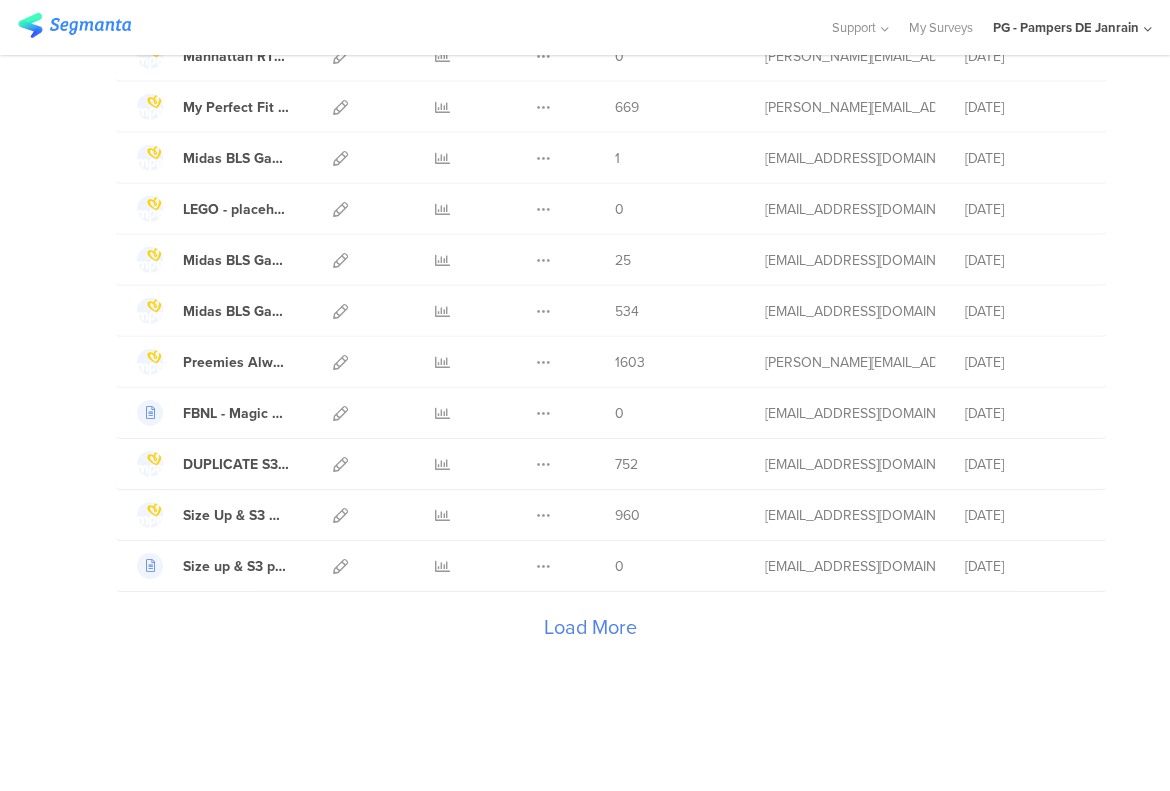 click on "Load More" at bounding box center [590, 632] 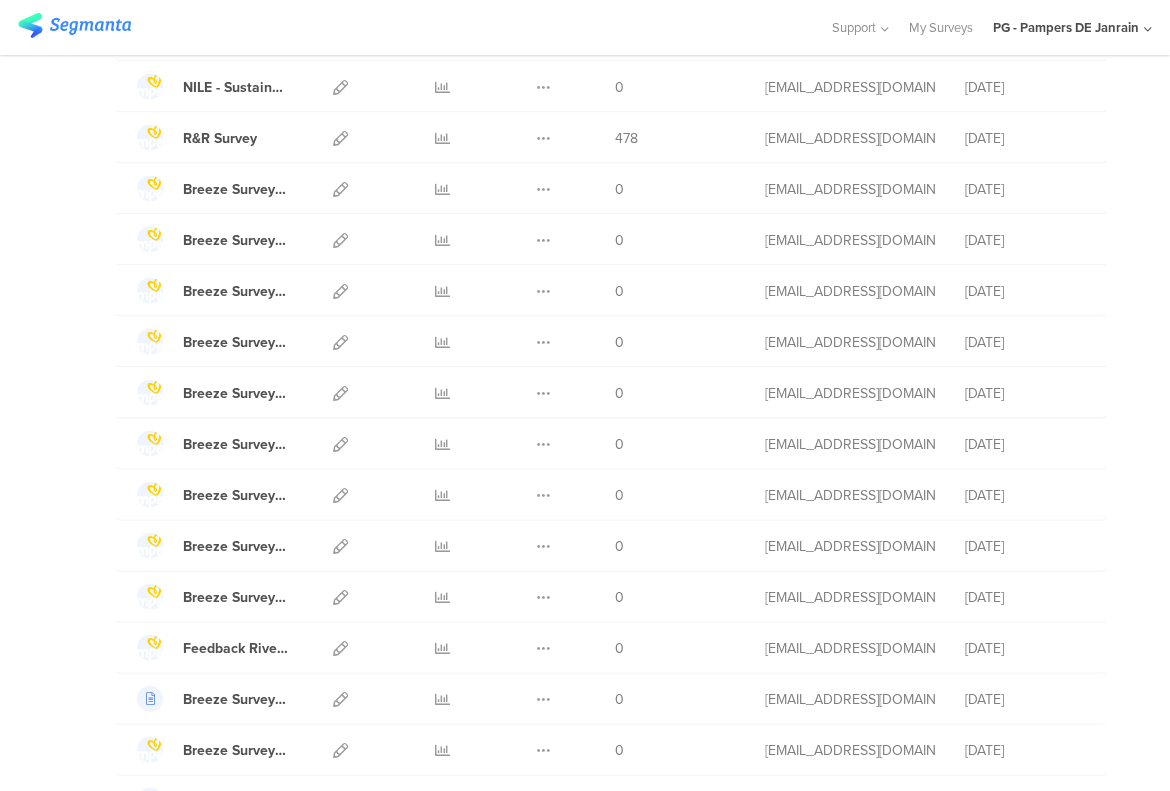 scroll, scrollTop: 4765, scrollLeft: 0, axis: vertical 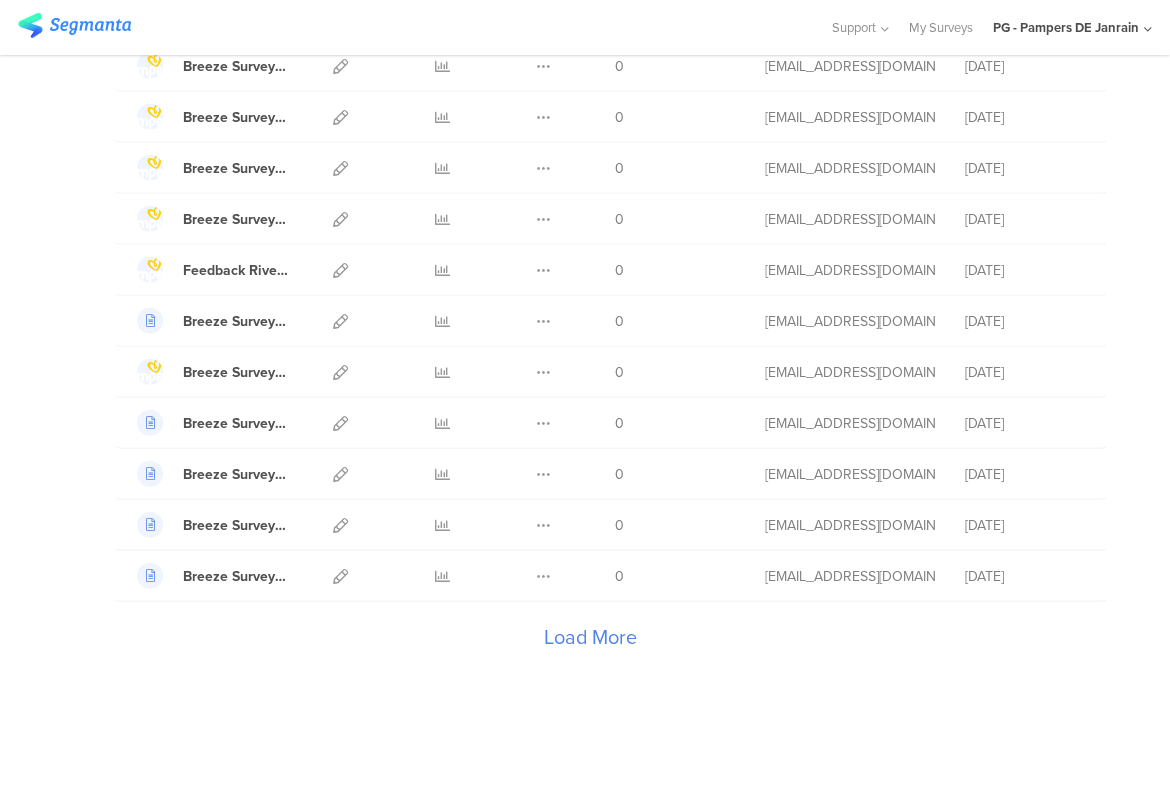 click on "Load More" at bounding box center [590, 642] 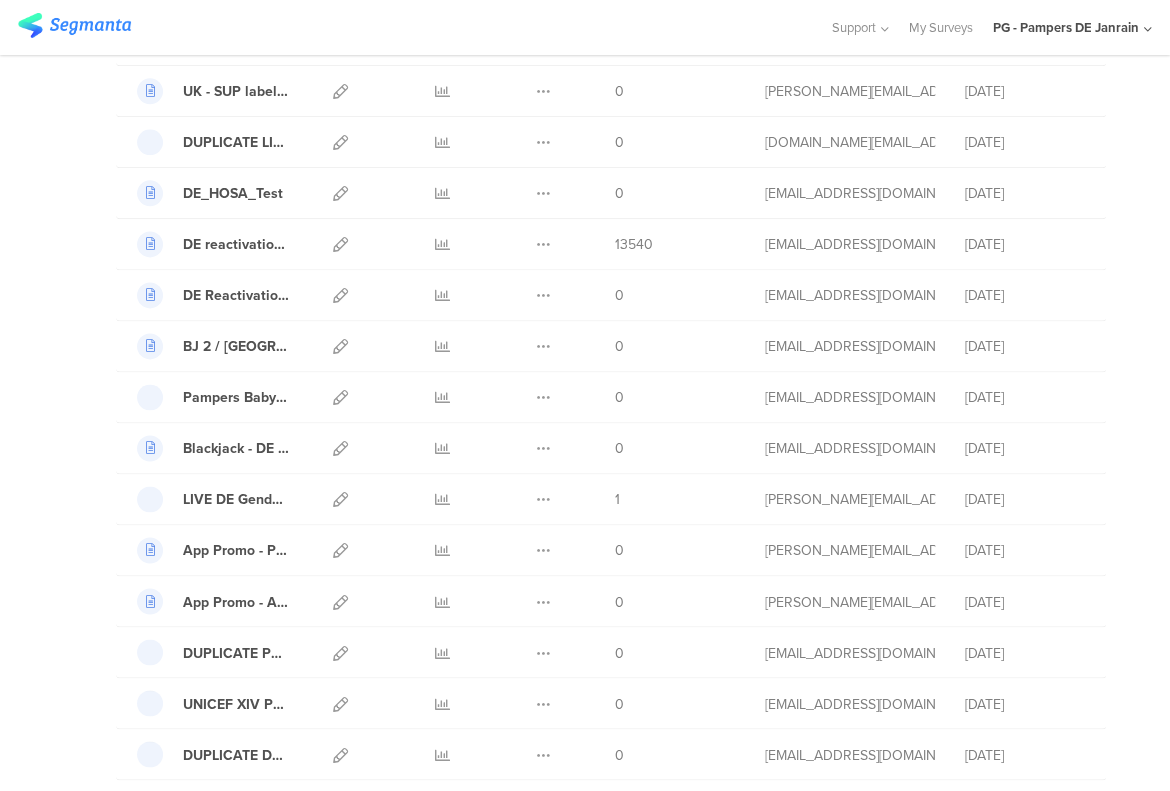 scroll, scrollTop: 7305, scrollLeft: 0, axis: vertical 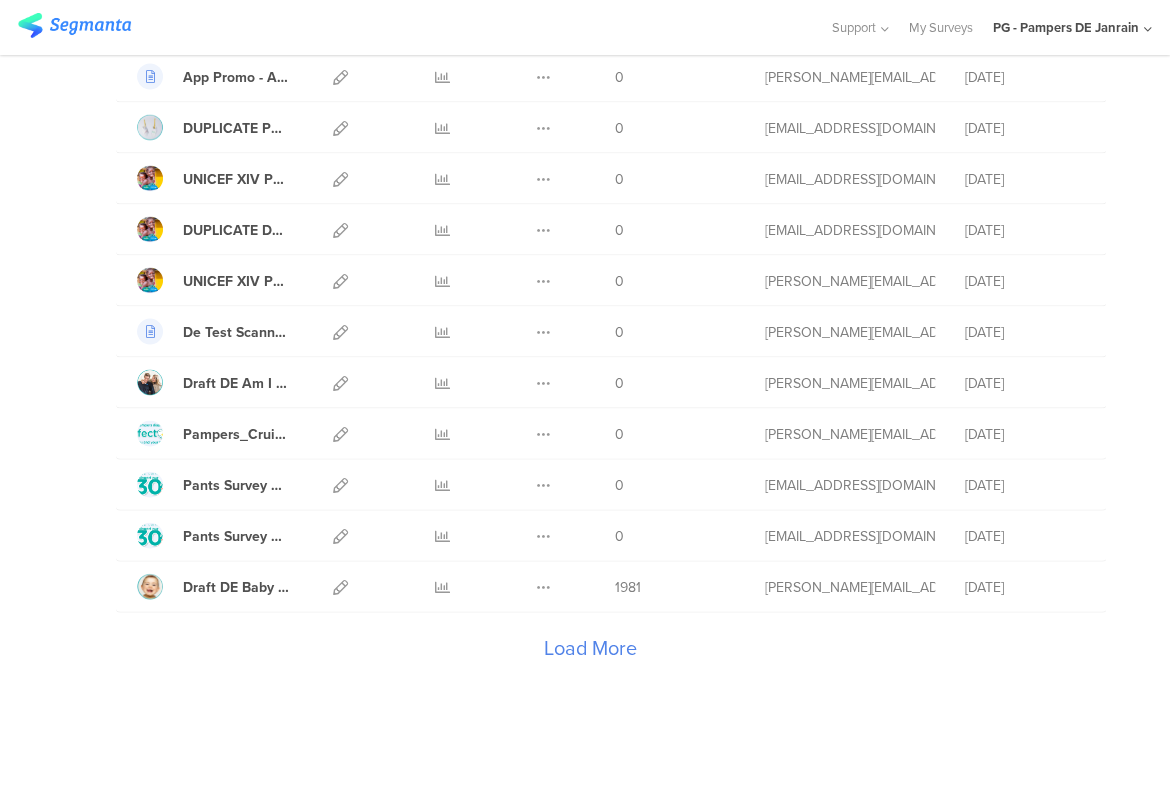 click on "Load More" at bounding box center [590, 652] 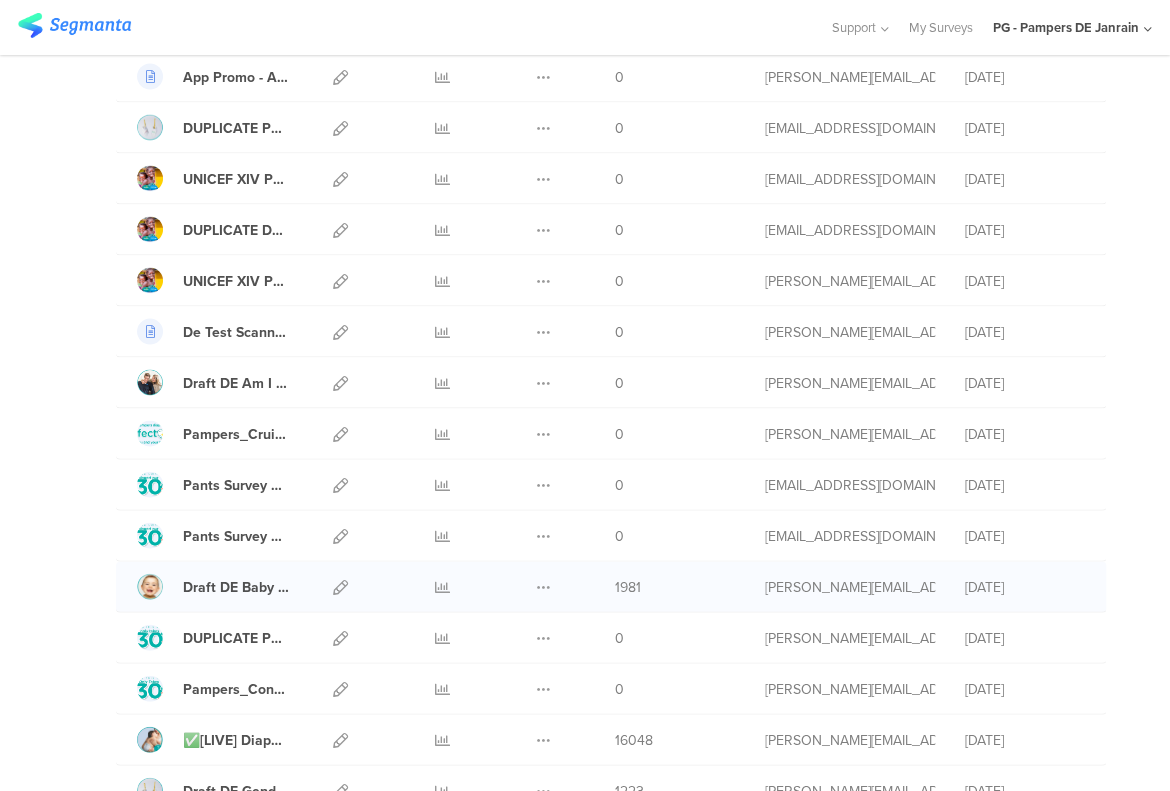 scroll, scrollTop: 8241, scrollLeft: 0, axis: vertical 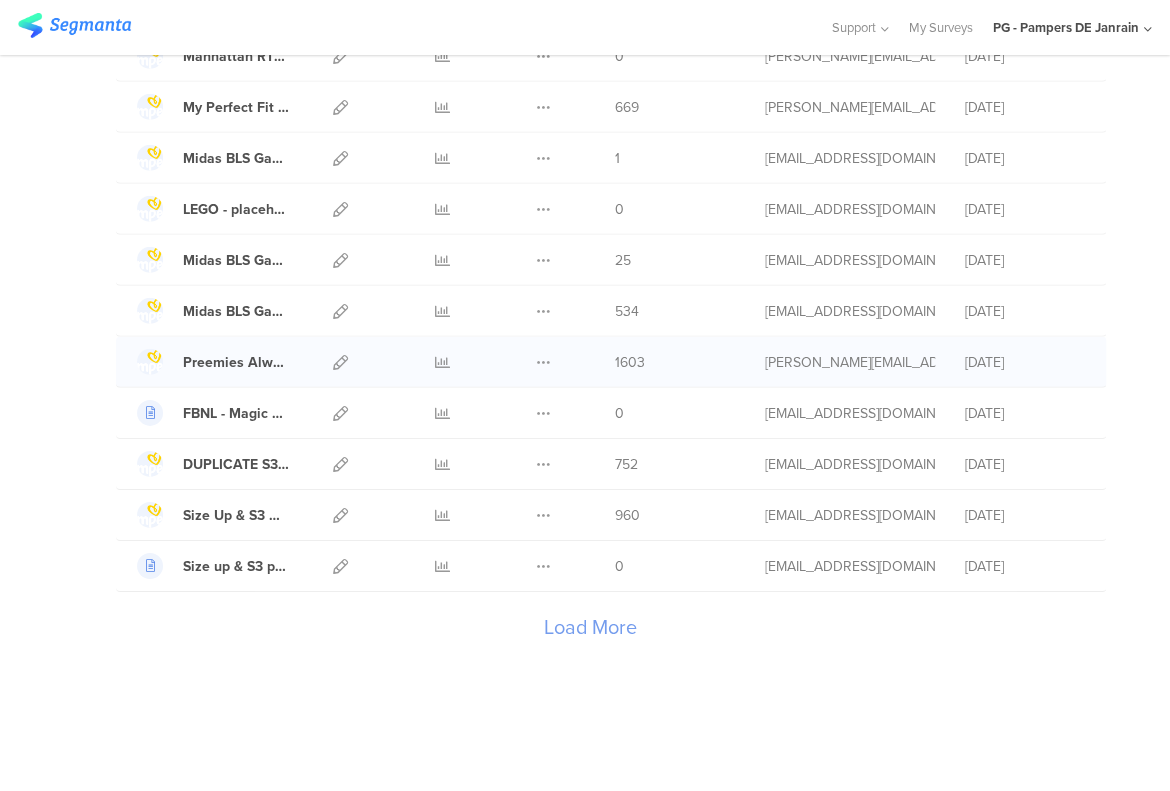 click on "1603" at bounding box center (675, 362) 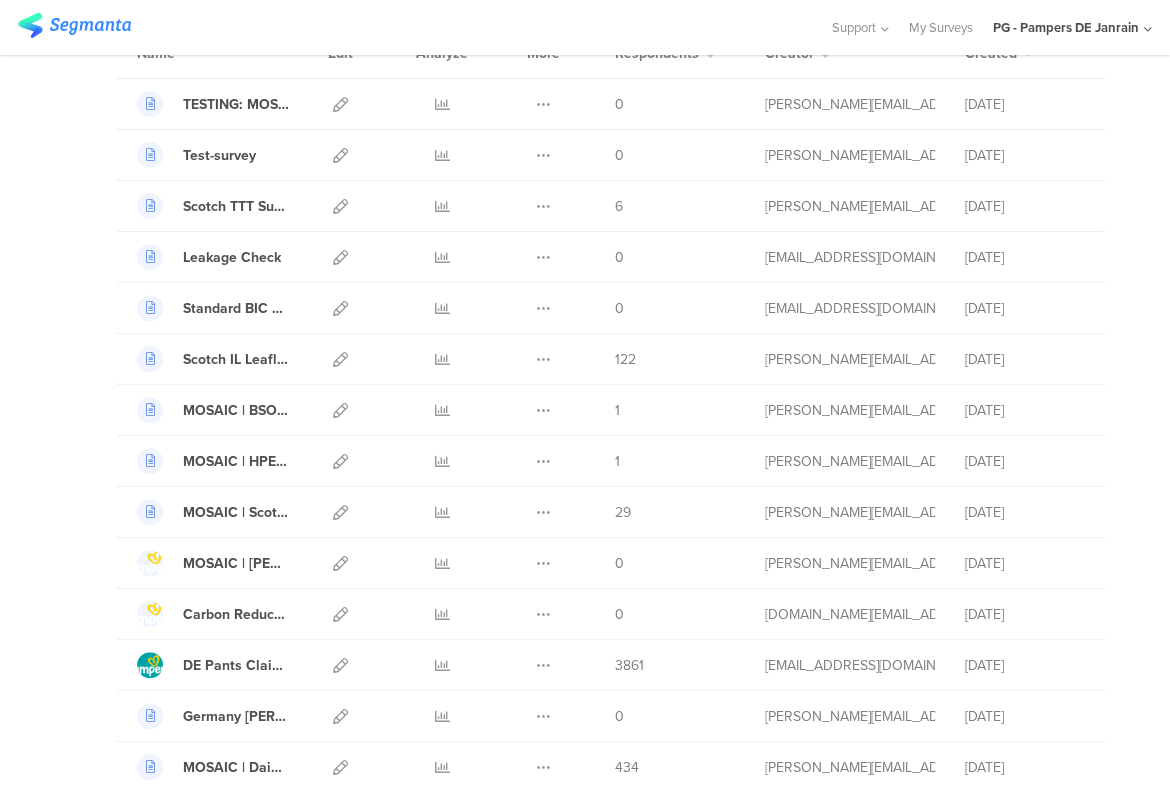 scroll, scrollTop: 0, scrollLeft: 0, axis: both 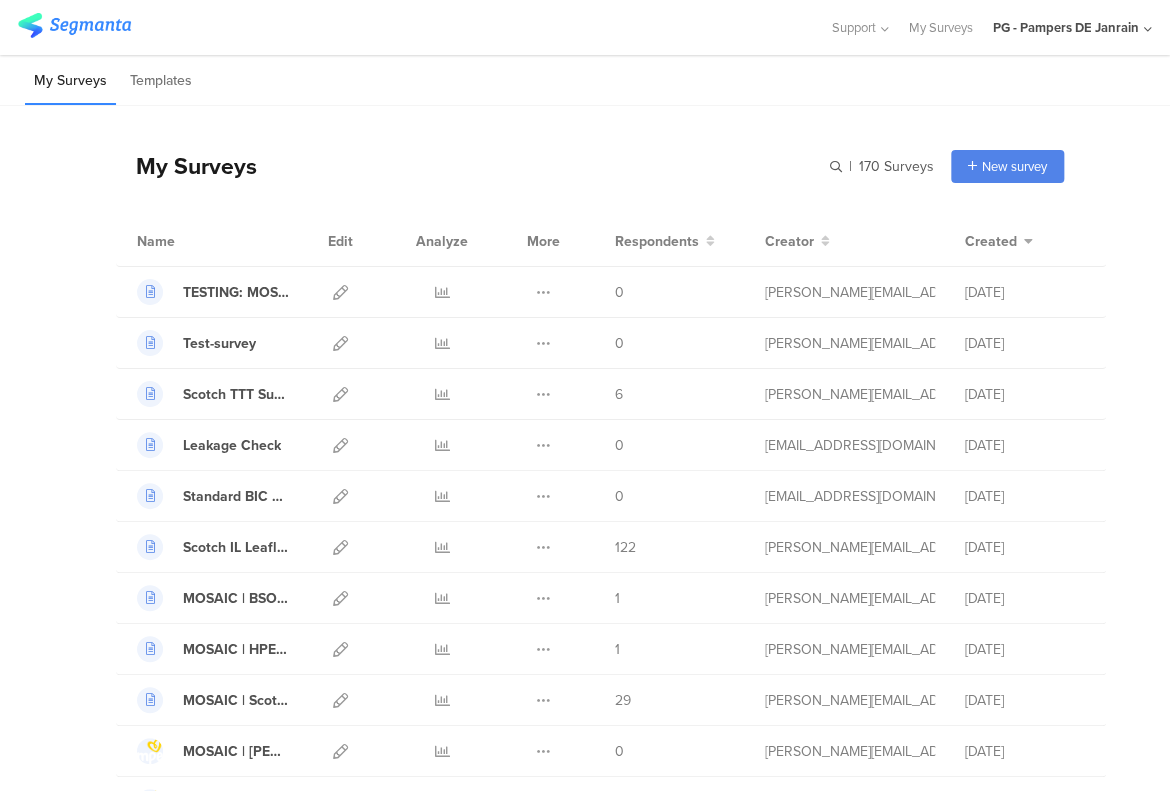 type 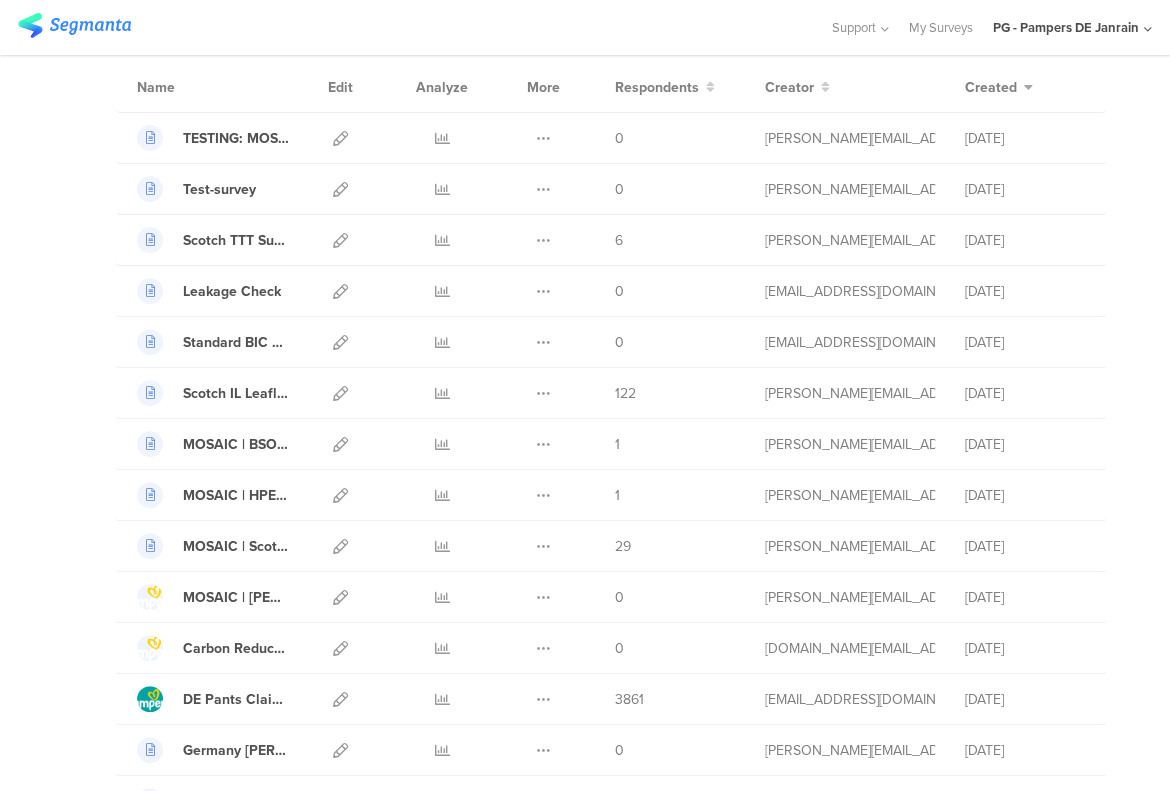 type 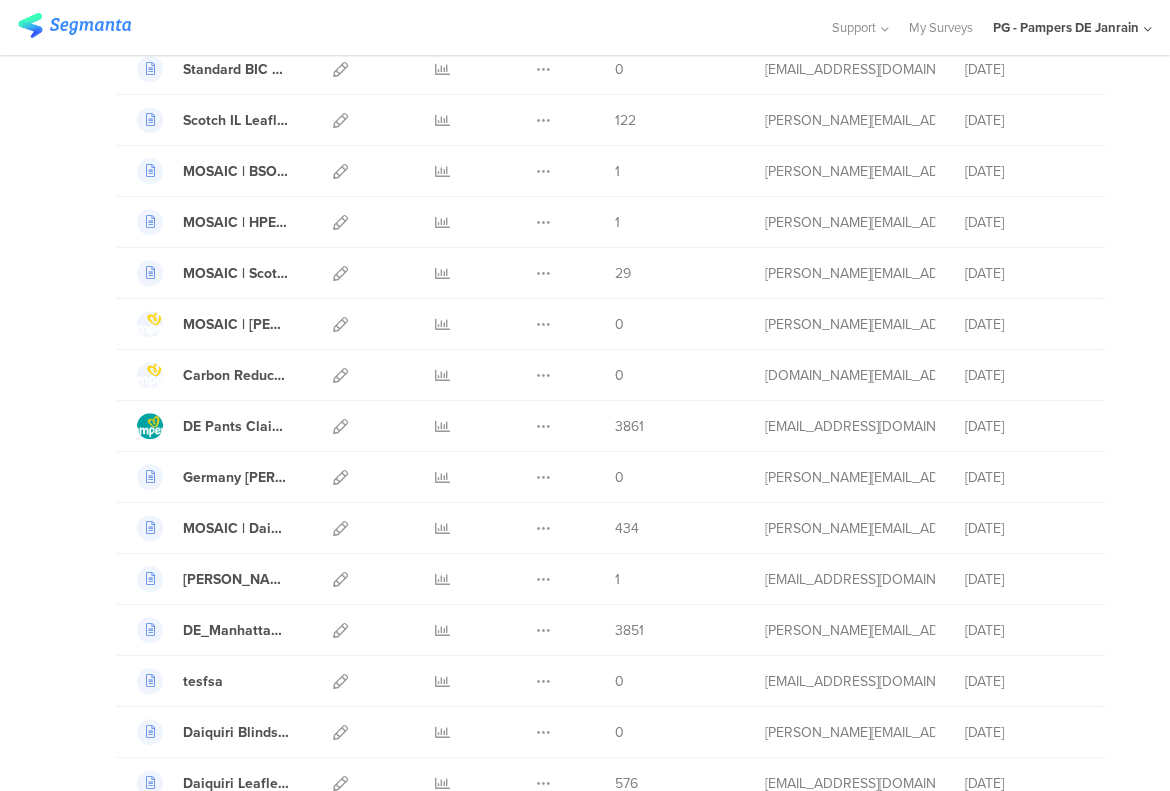 type 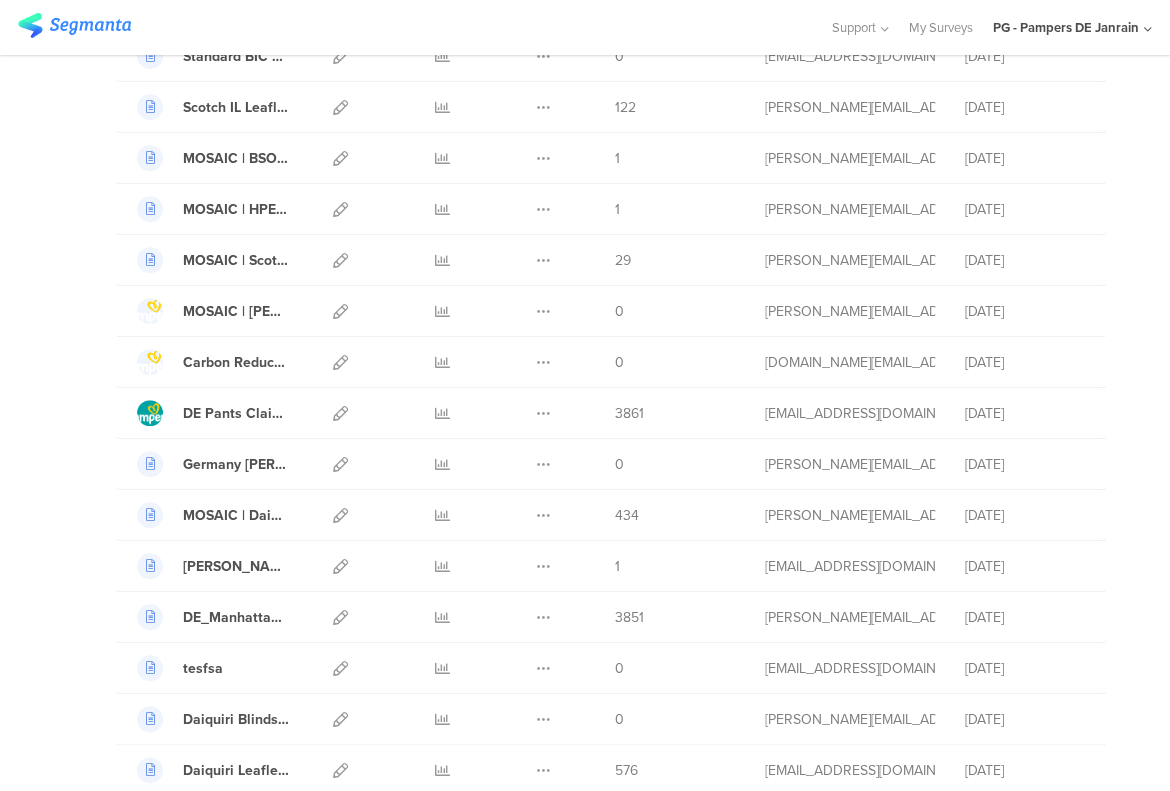 type 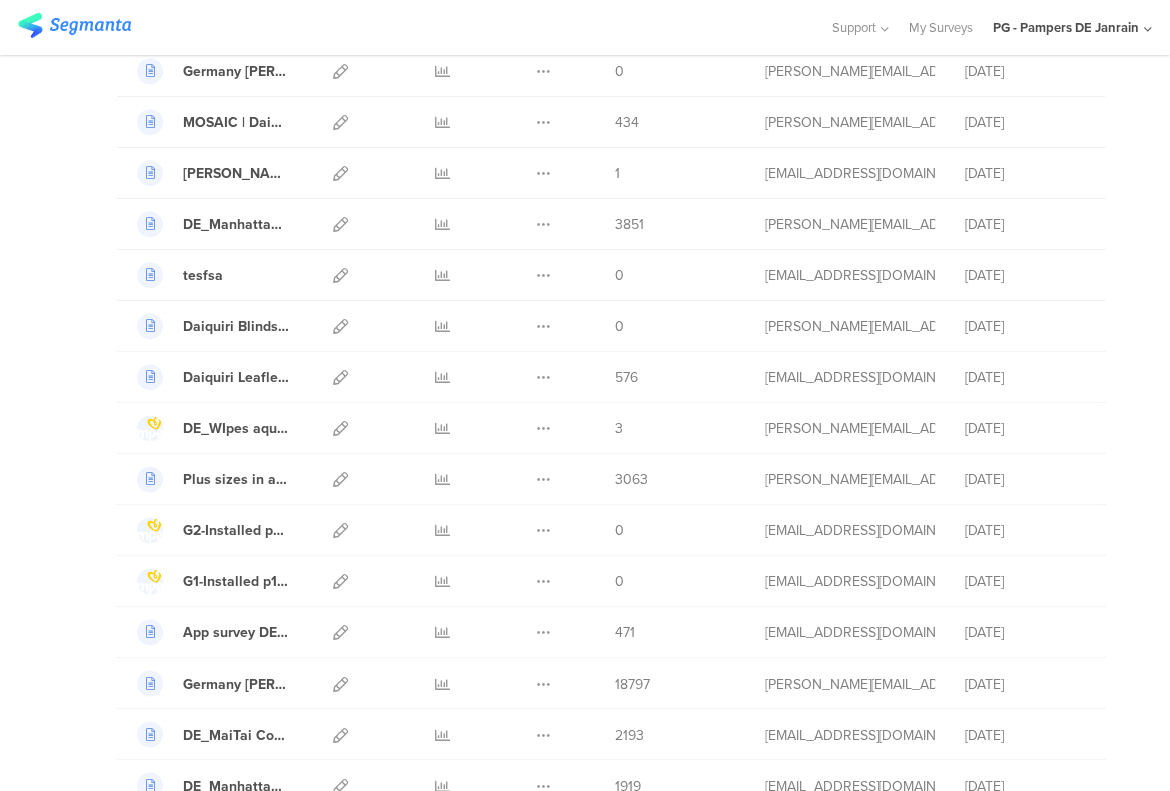type 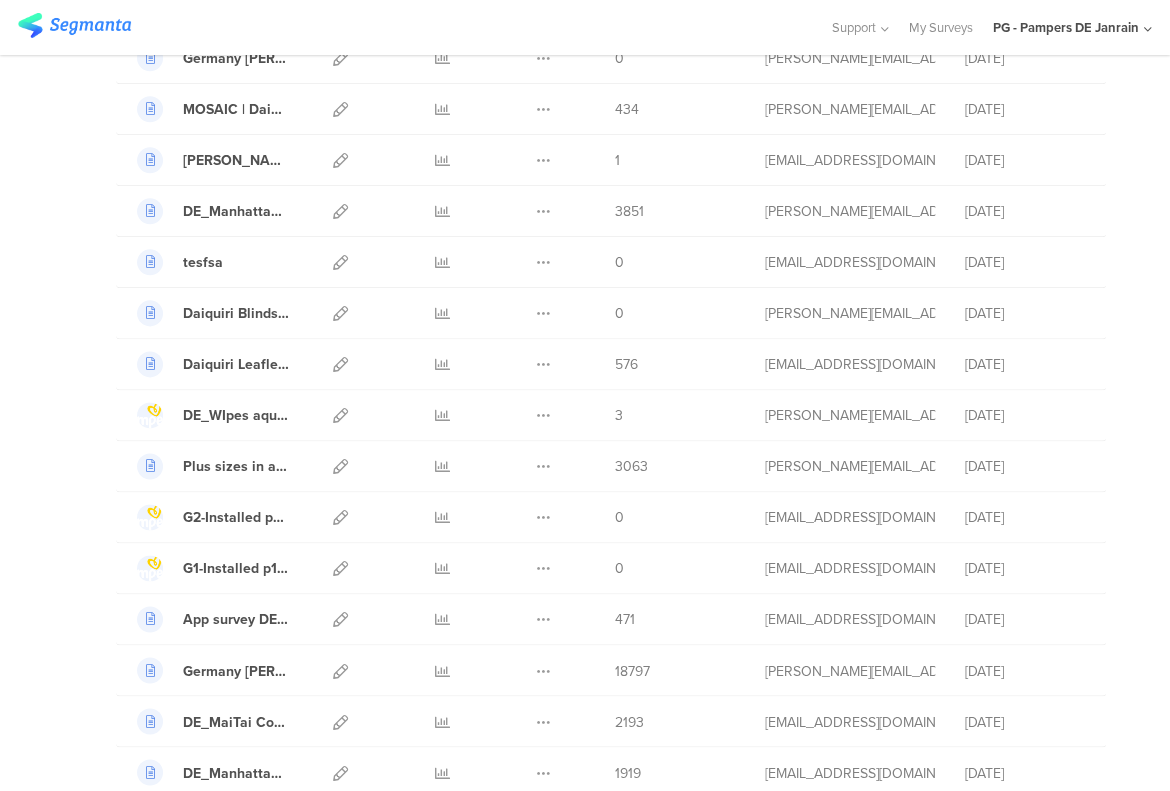 type 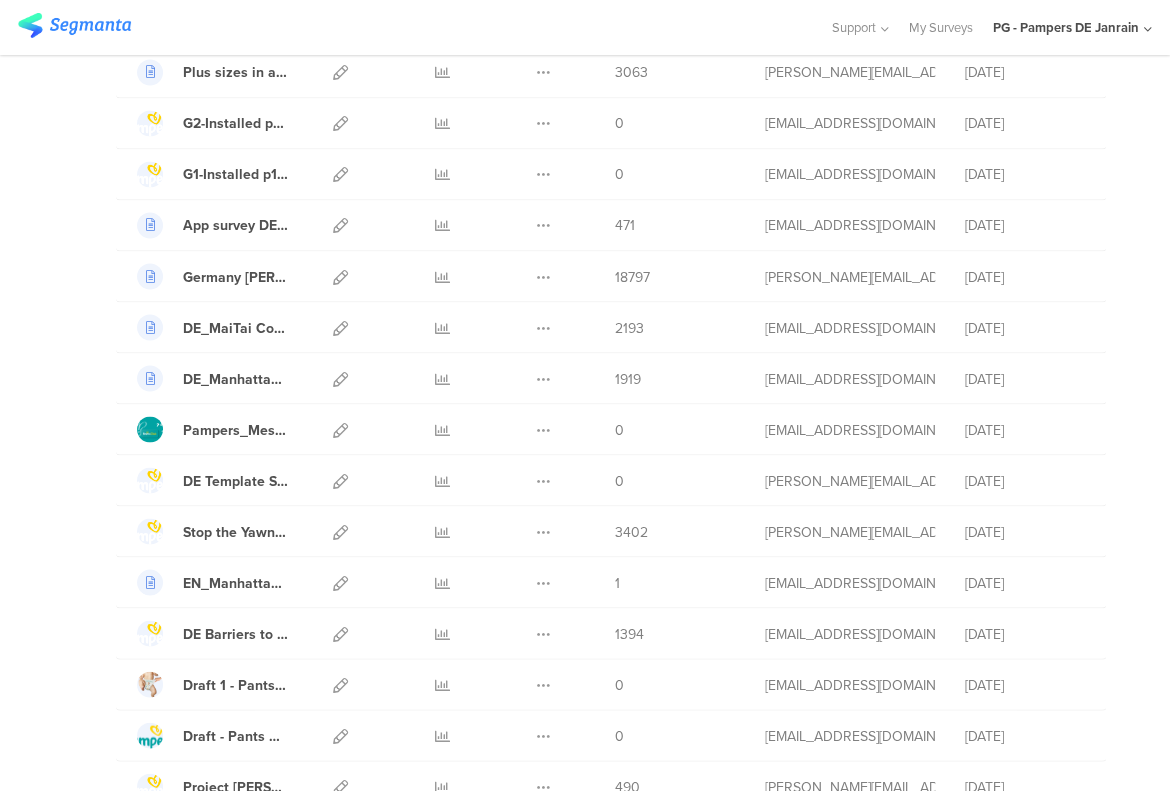 type 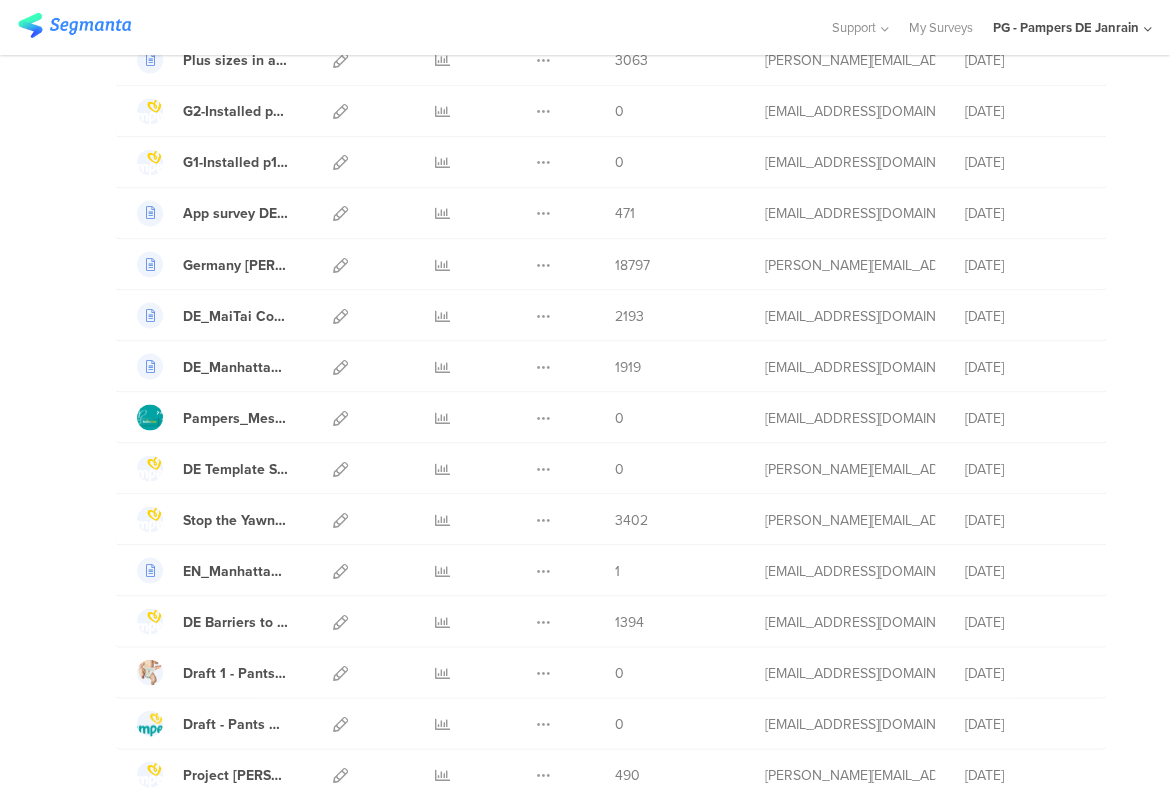 type 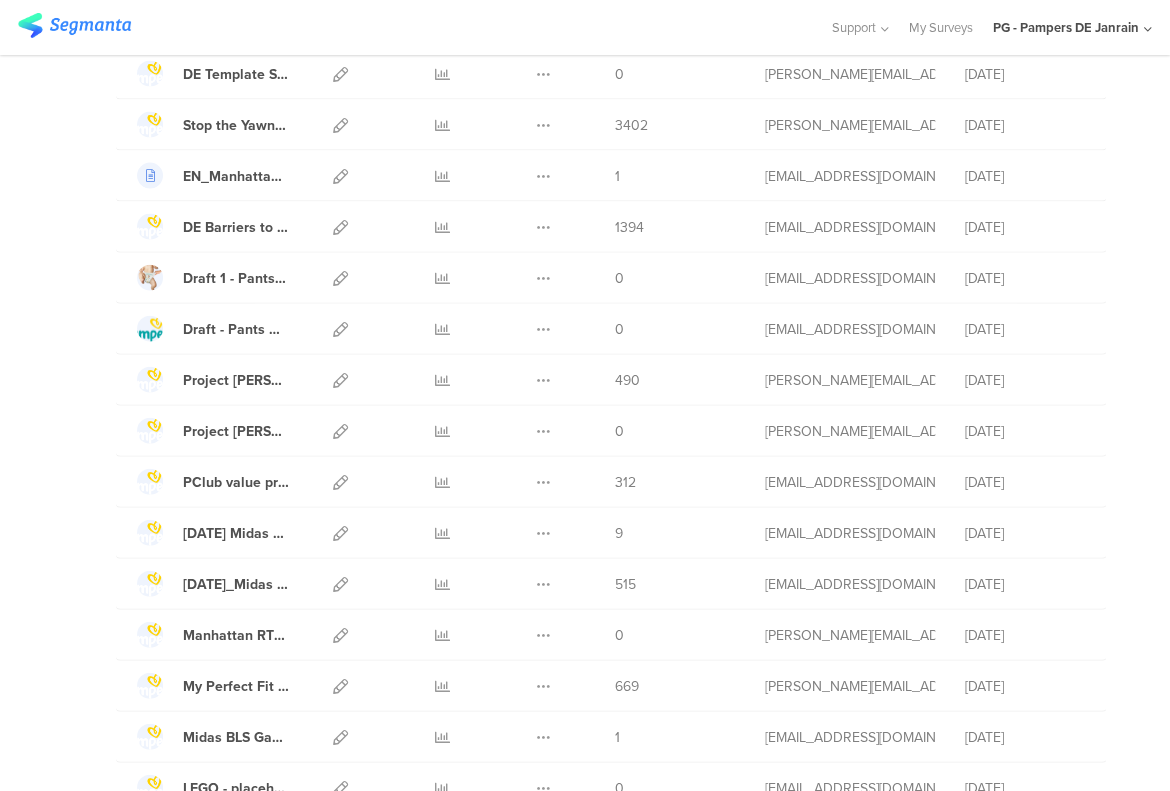 type 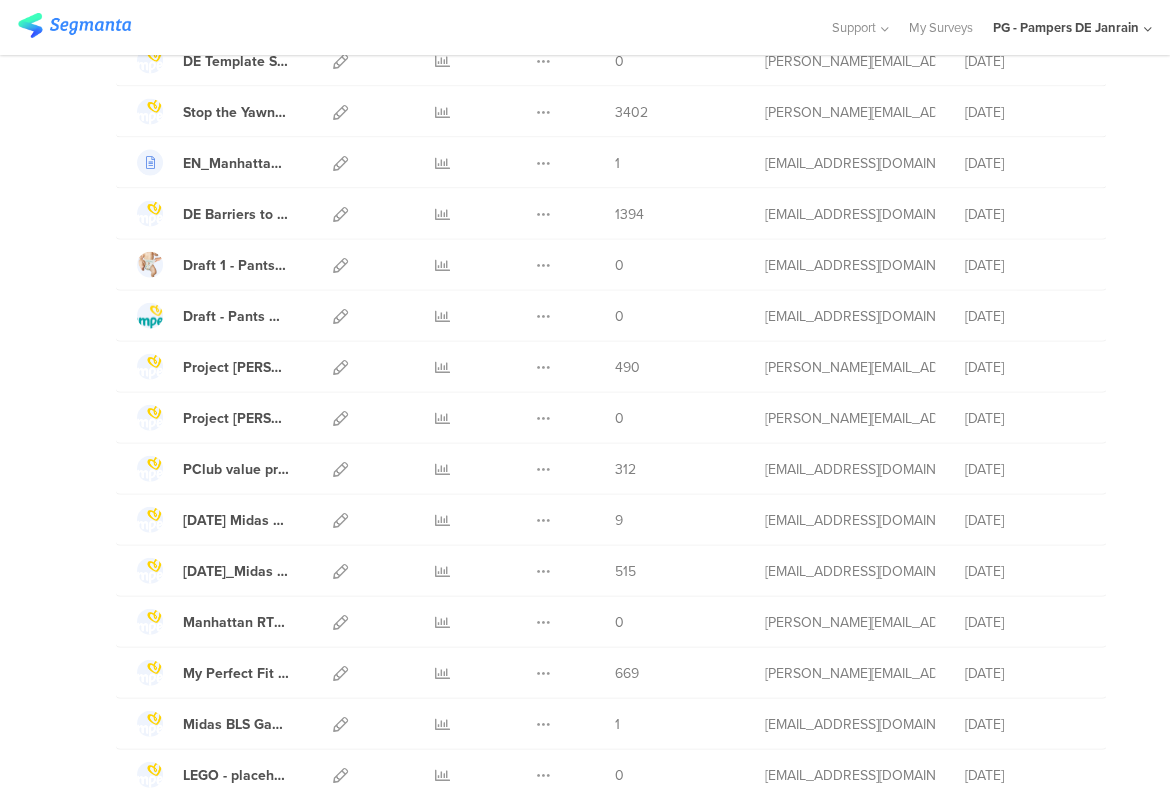 type 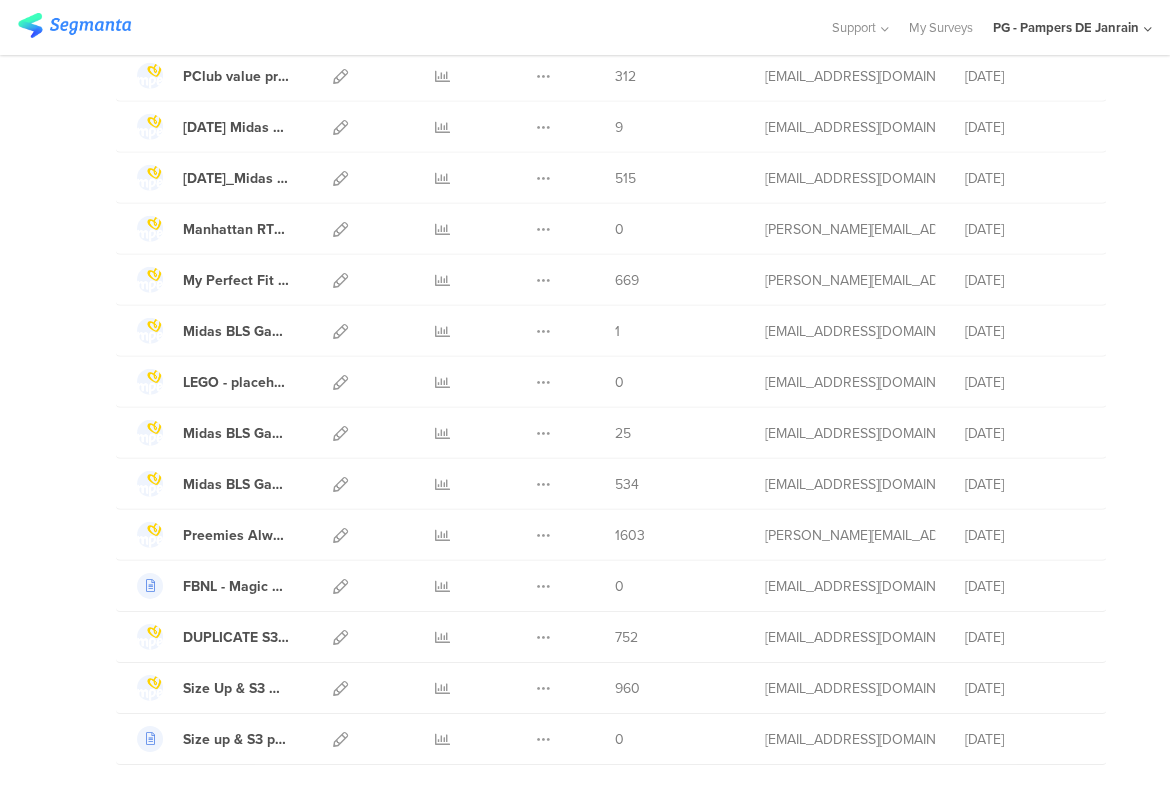type 